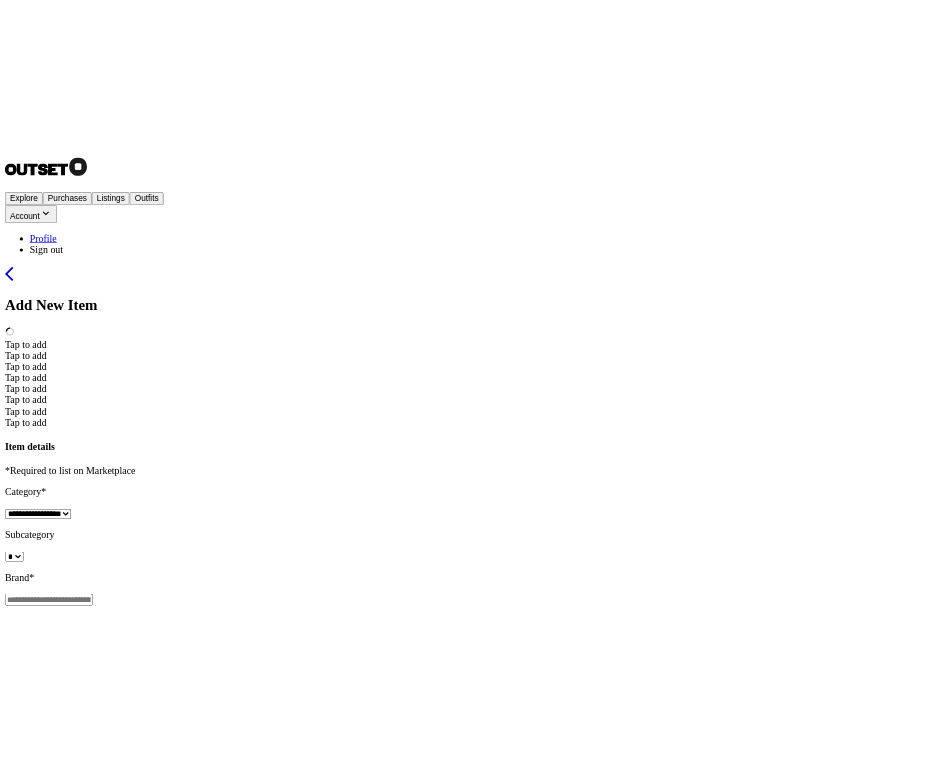 scroll, scrollTop: 0, scrollLeft: 0, axis: both 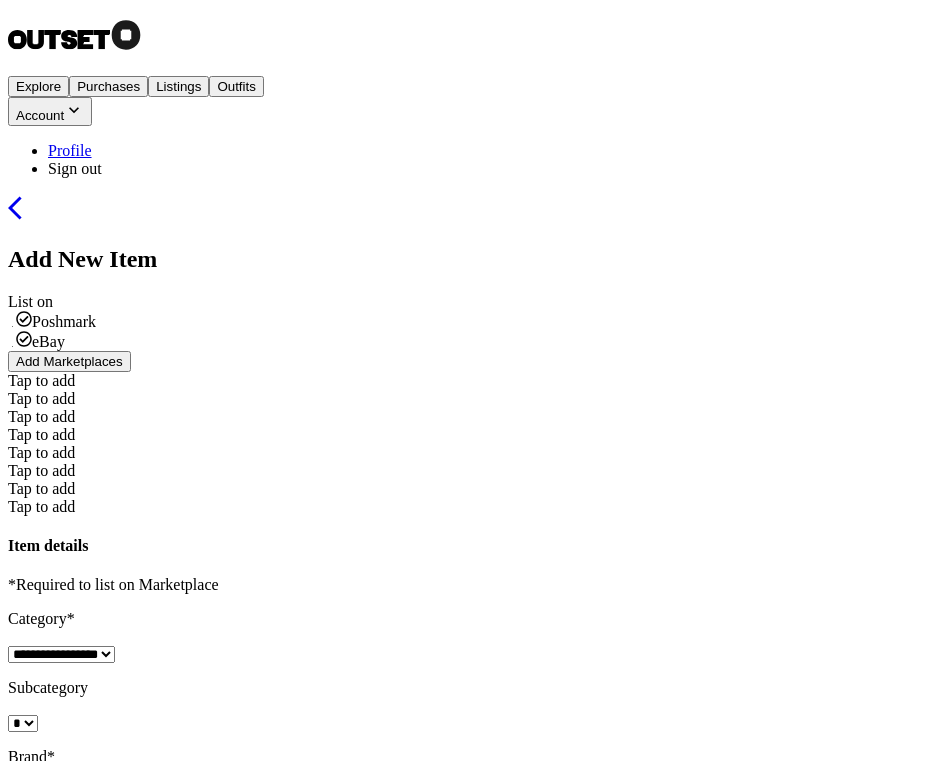 click on "Tap to add" at bounding box center (41, 380) 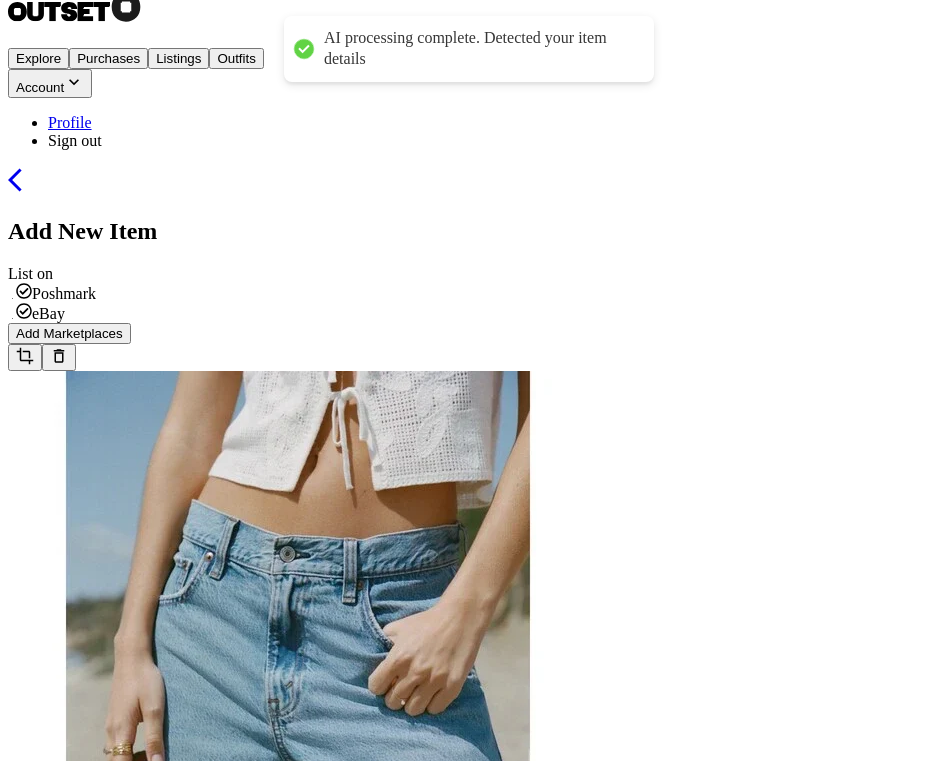 scroll, scrollTop: 0, scrollLeft: 0, axis: both 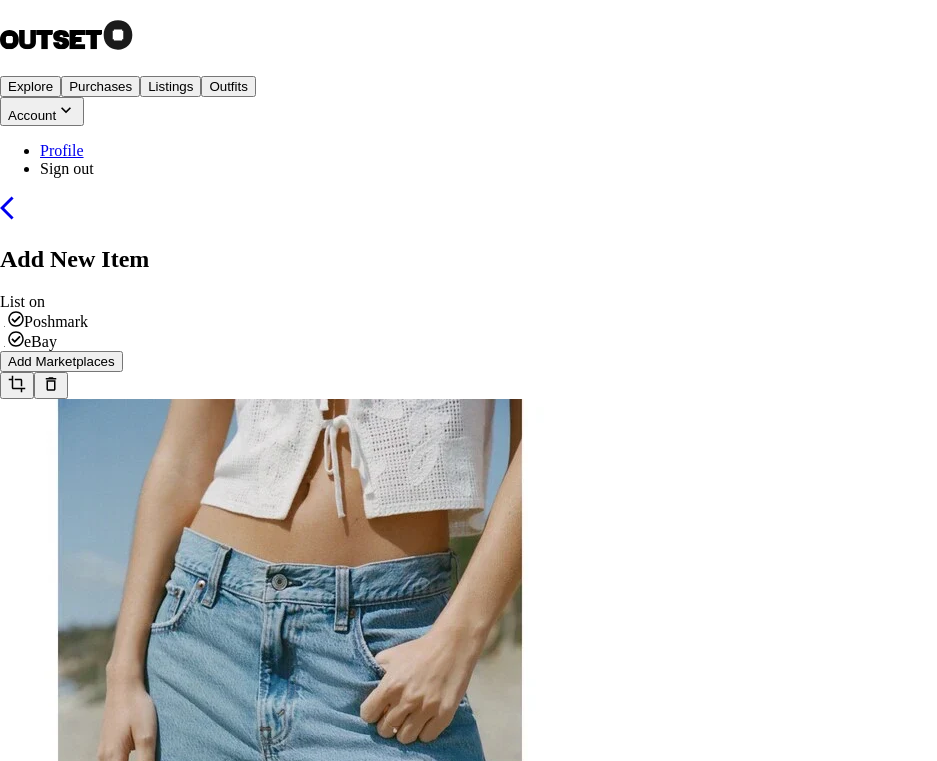 click on "Modal Modal content Here are some visual matches for your item Abercrombie Women's High Rise Loose Short | Women's Bottoms | Abercrombie.com View details Abercrombie Women's Curve Love High Rise Loose Short | Women's Bottoms | Abercrombie.com View details Amazon.com MakeMeChic Women's Jean Shorts Casual High Waisted Long Denim Shorts Blue B 27 at Amazon Women's Clothing store View details Poshmark Abercrombie & Fitch | Shorts | Abercrombie Fitch Shorts 26 | Poshmark View details Abercrombie Women's High Rise Dad Short | Women's Bottoms | Abercrombie.com View details shoplightspeed.com RVCA Crawford Denim Short - Theophilus View details Pacific City Just Panmaco Paradise Denim Shorts White | Pacific City View details ModeSens Reformation Wilder High Rise Relaxed Jean Shorts In Galway | ModeSens View details Abercrombie Women's Curve Love High Rise Dad Short | Women's Bottoms | Abercrombie.com View details Depop Levi's High Loose Flares! These are a high rise fit... | Depop View details Walmart View details" at bounding box center (468, 14030) 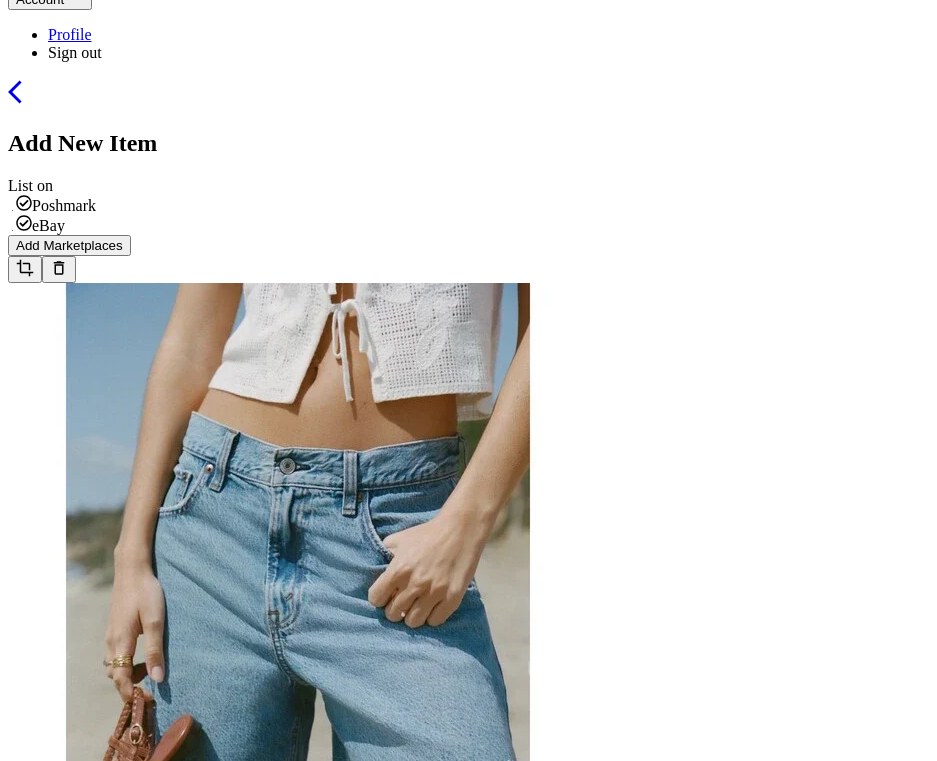 scroll, scrollTop: 153, scrollLeft: 0, axis: vertical 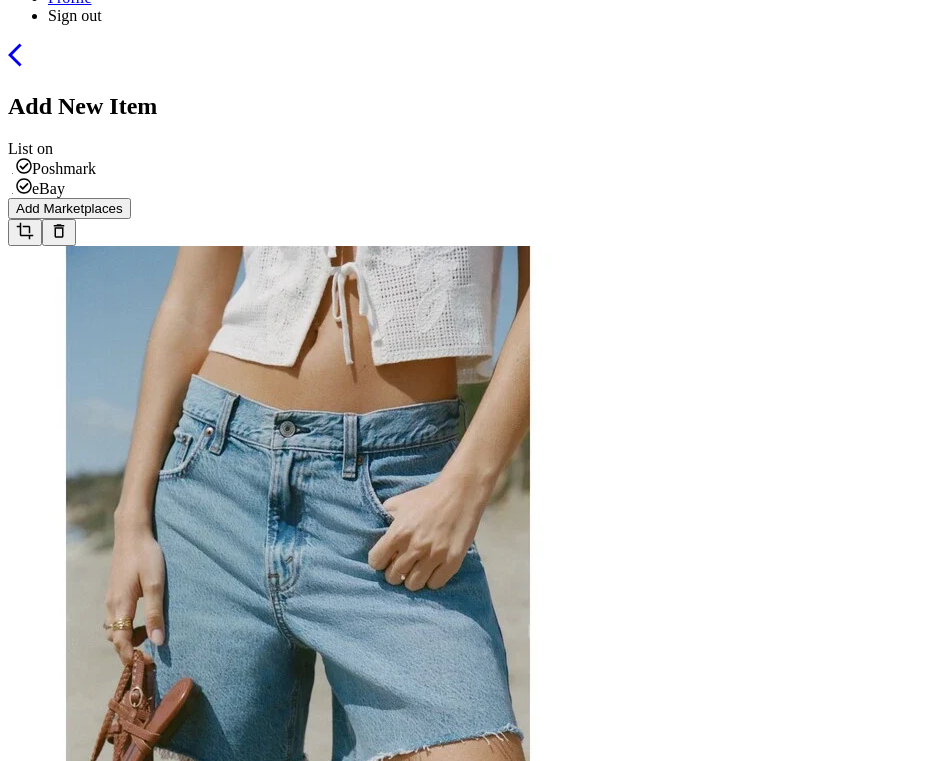 click on "* ****** *****" at bounding box center (34, 1186) 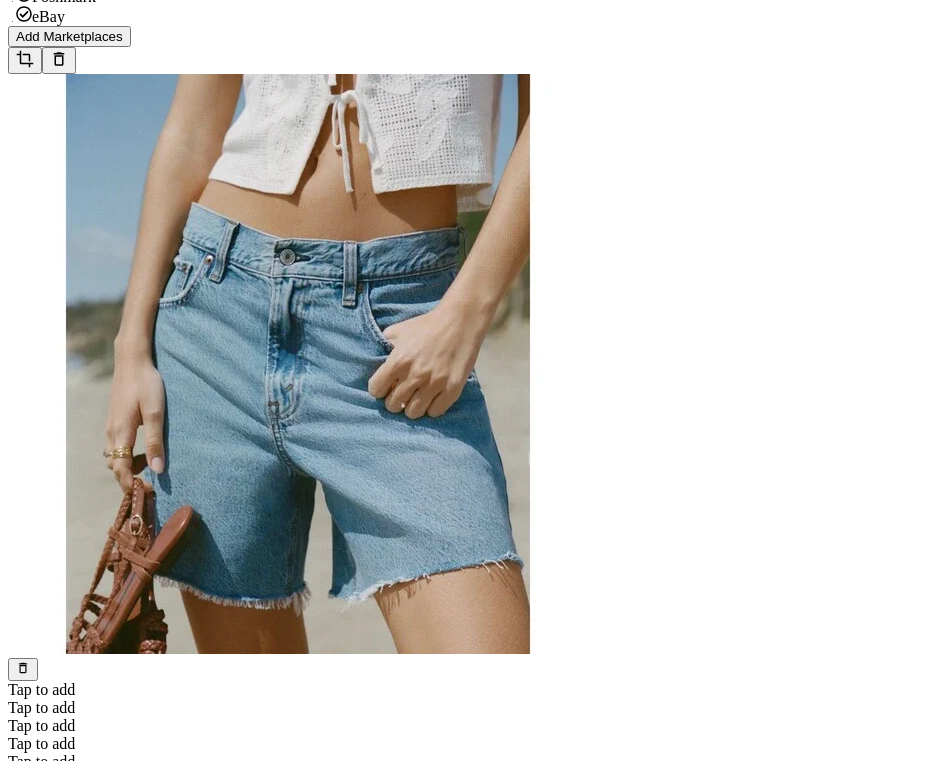 scroll, scrollTop: 341, scrollLeft: 0, axis: vertical 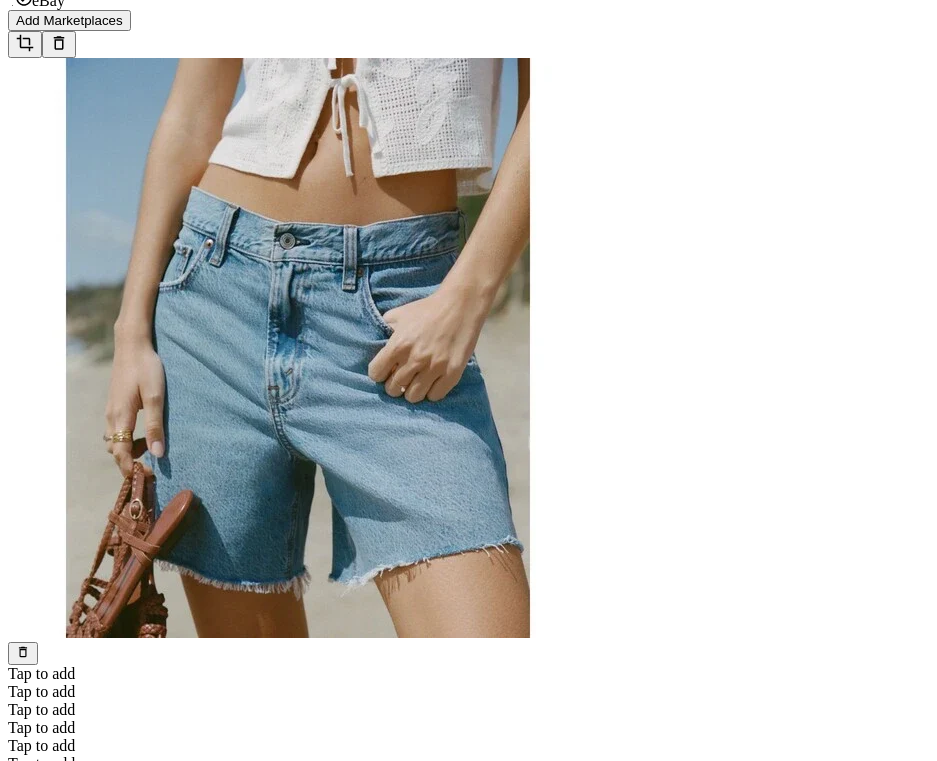 click on "* ** * * * * * ** ** *** ** * * * ** ** ** ** ** ** ** ** ** **" at bounding box center (27, 1385) 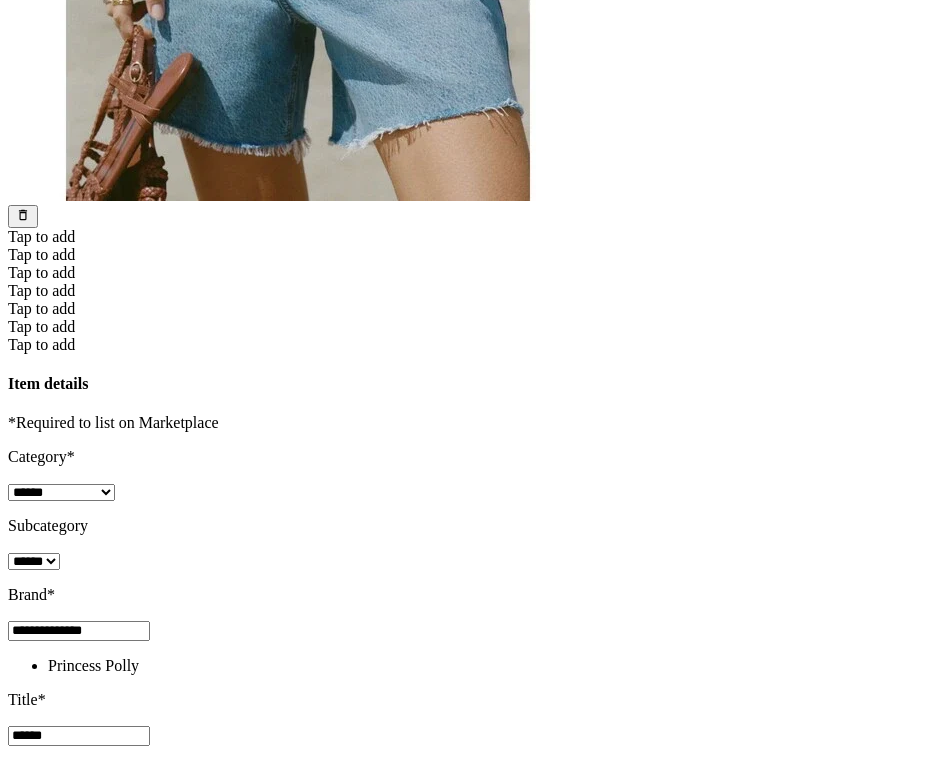 scroll, scrollTop: 0, scrollLeft: 0, axis: both 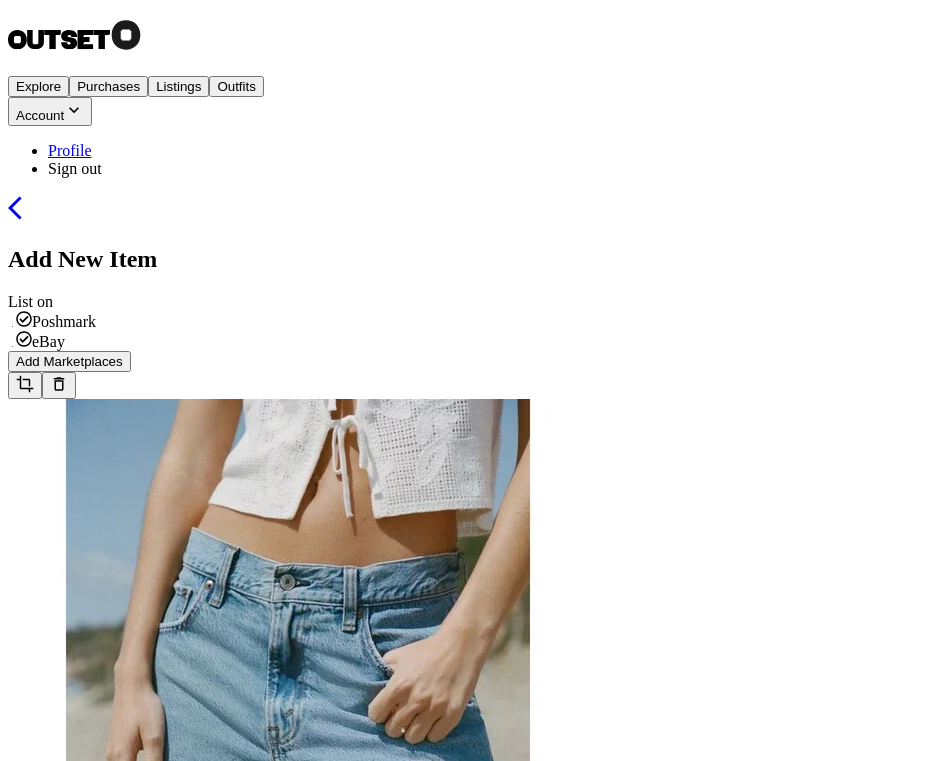 click at bounding box center (24, 319) 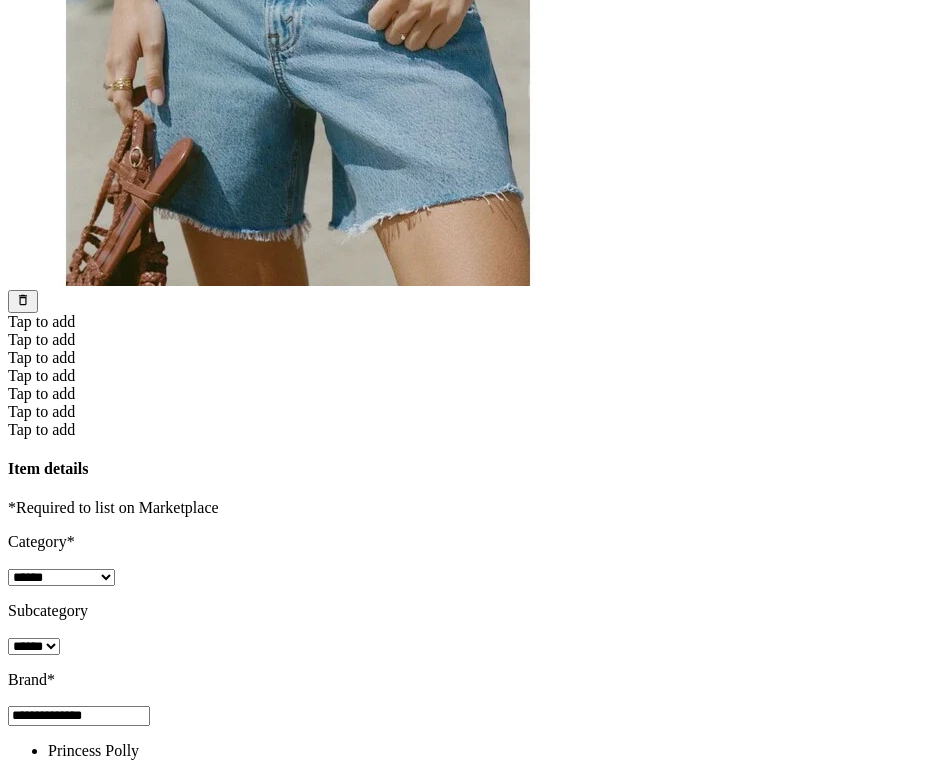 scroll, scrollTop: 778, scrollLeft: 0, axis: vertical 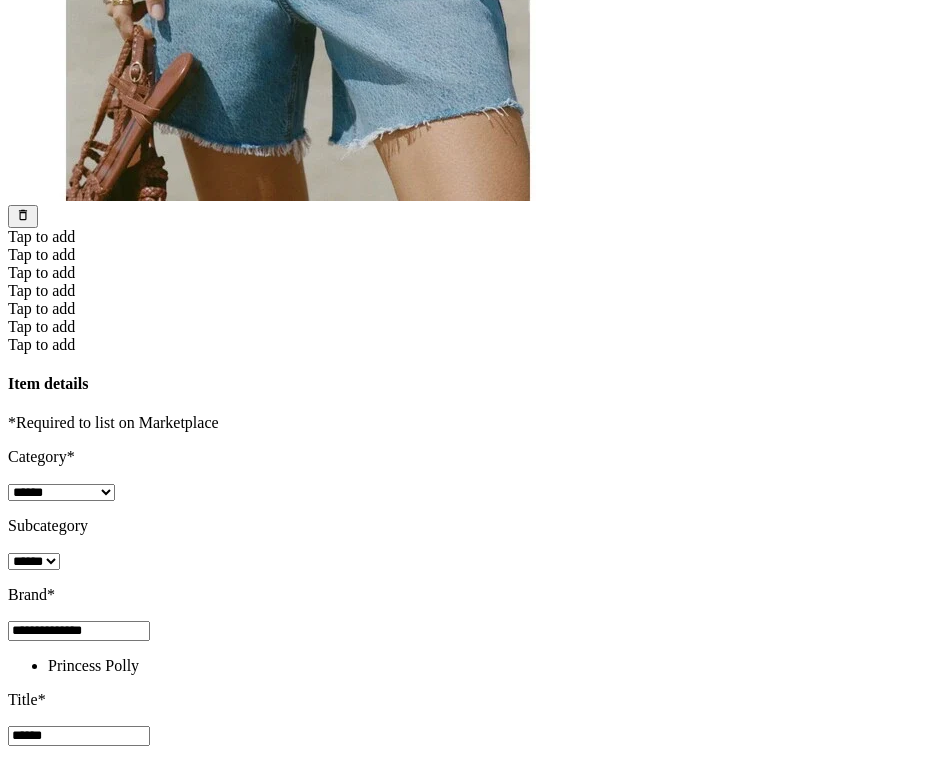 click on "List Now" at bounding box center [41, 1411] 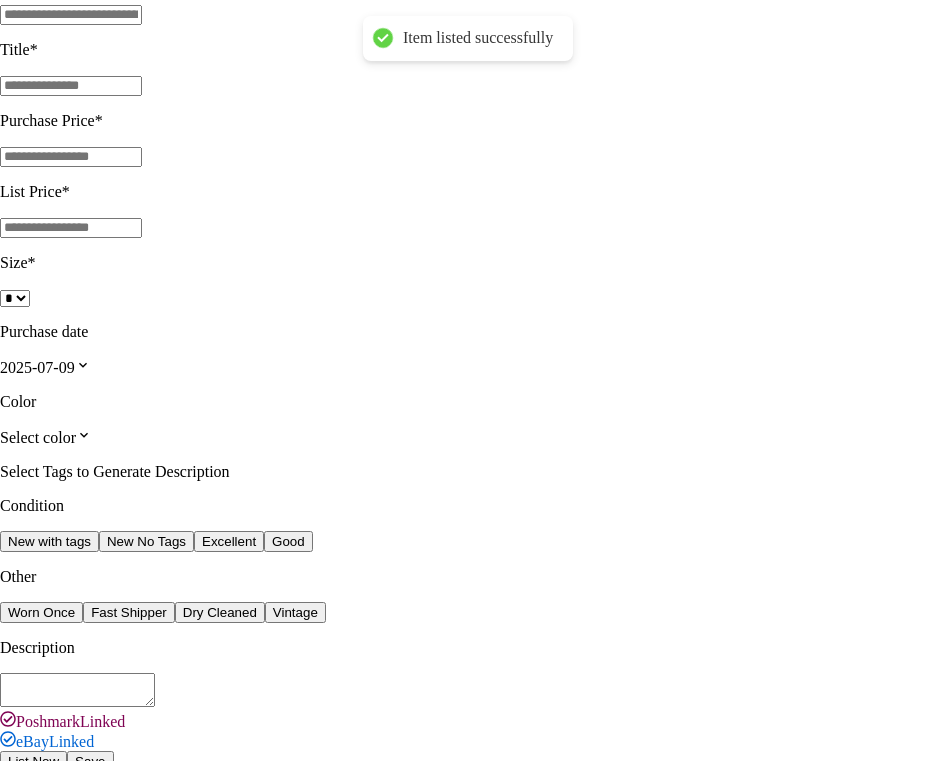 scroll, scrollTop: 734, scrollLeft: 0, axis: vertical 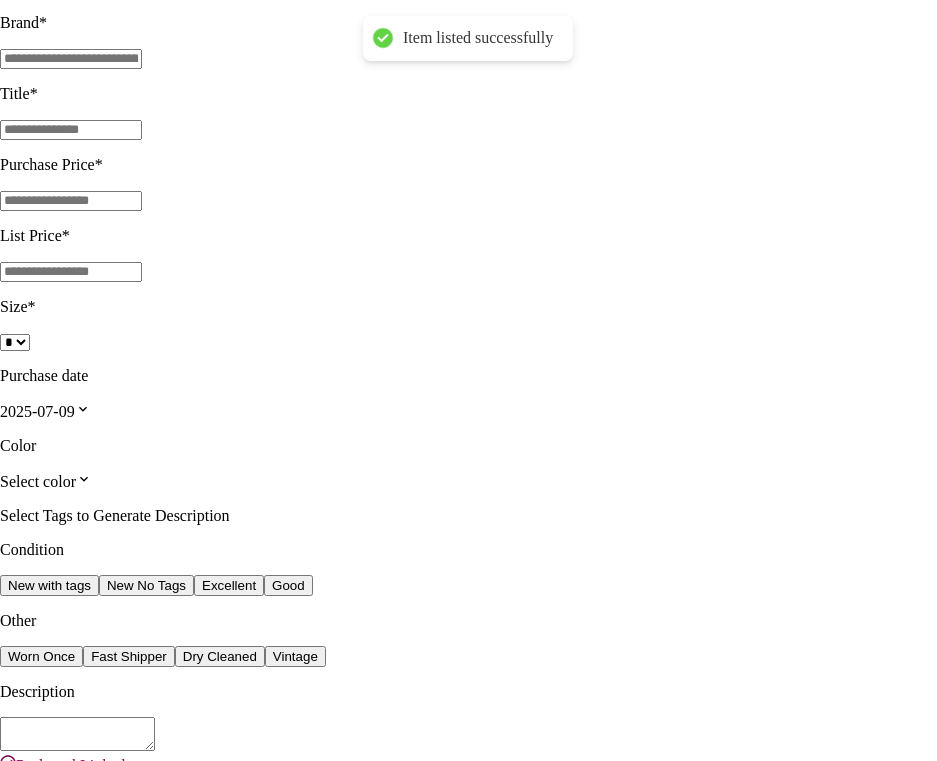 click on "View listing on  Ebay" at bounding box center (65, 1833) 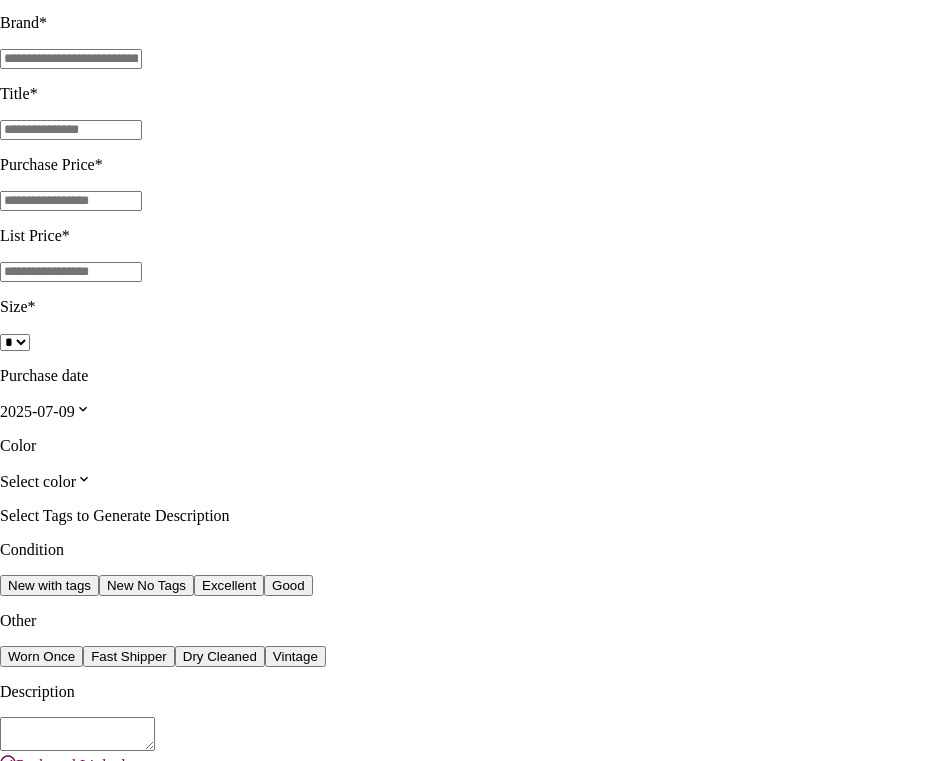 click at bounding box center [14, 1489] 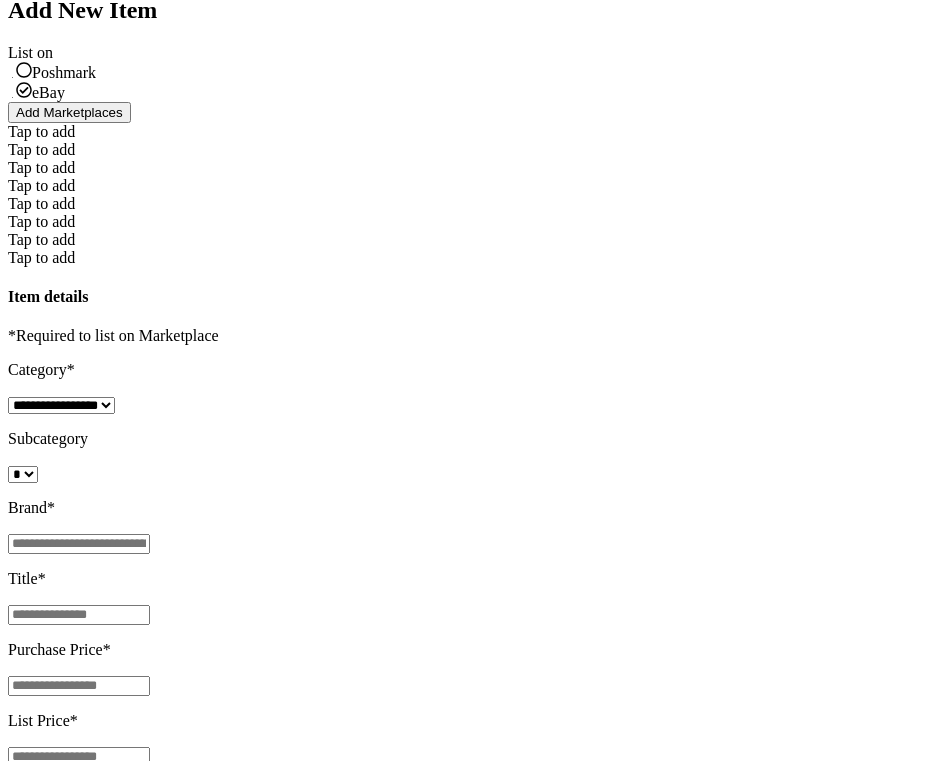 scroll, scrollTop: 0, scrollLeft: 0, axis: both 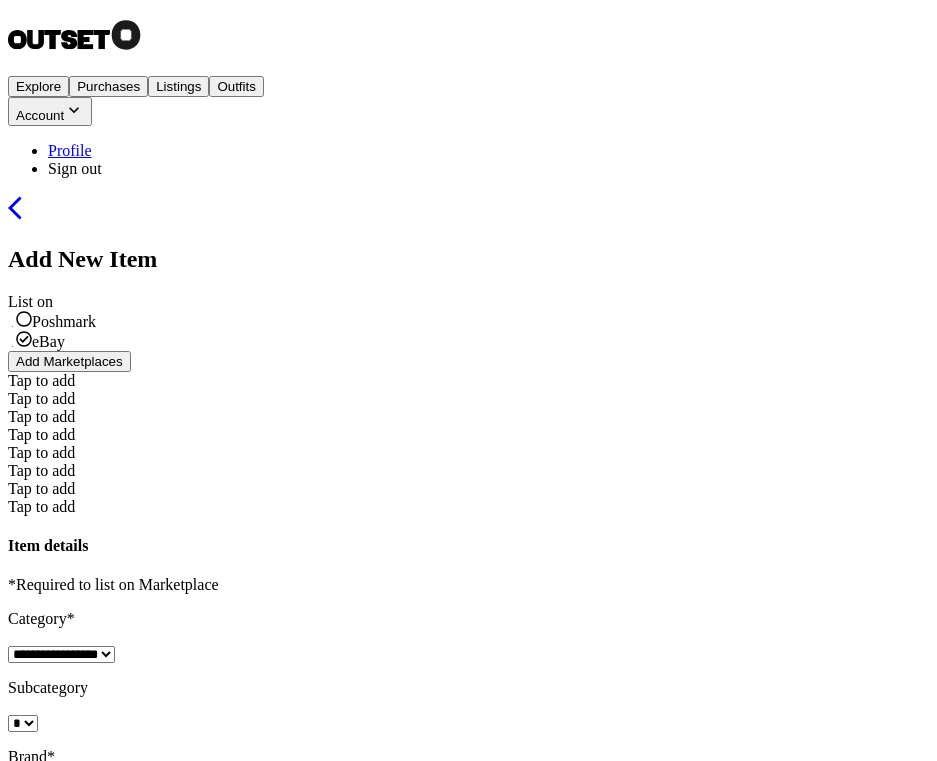 click on "Tap to add" at bounding box center [41, 380] 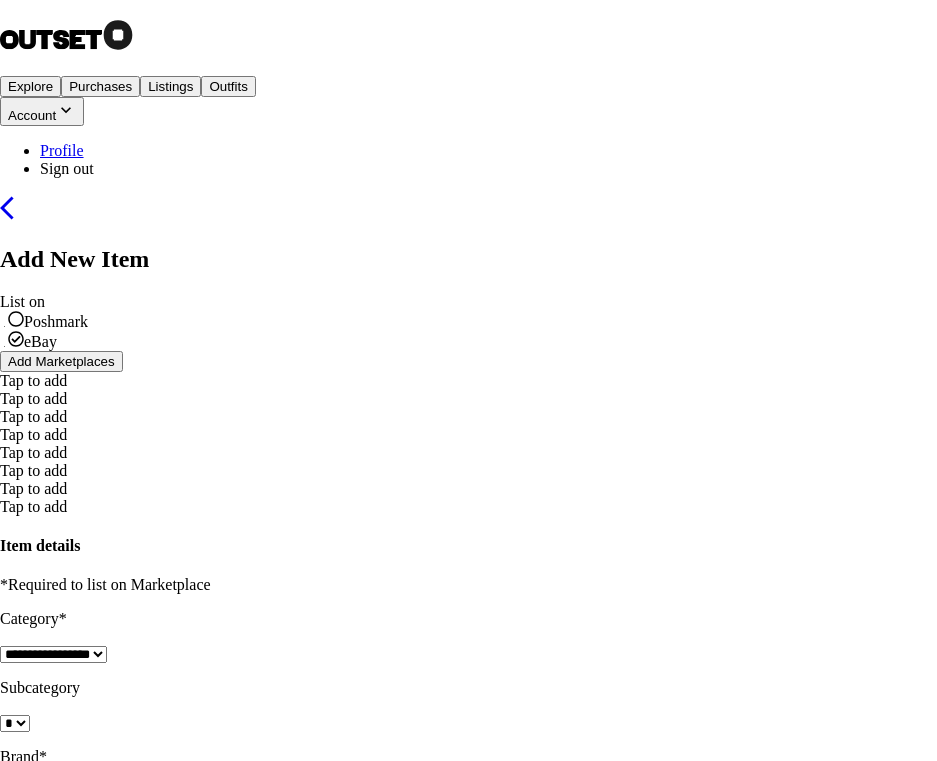 click at bounding box center [95, 2413] 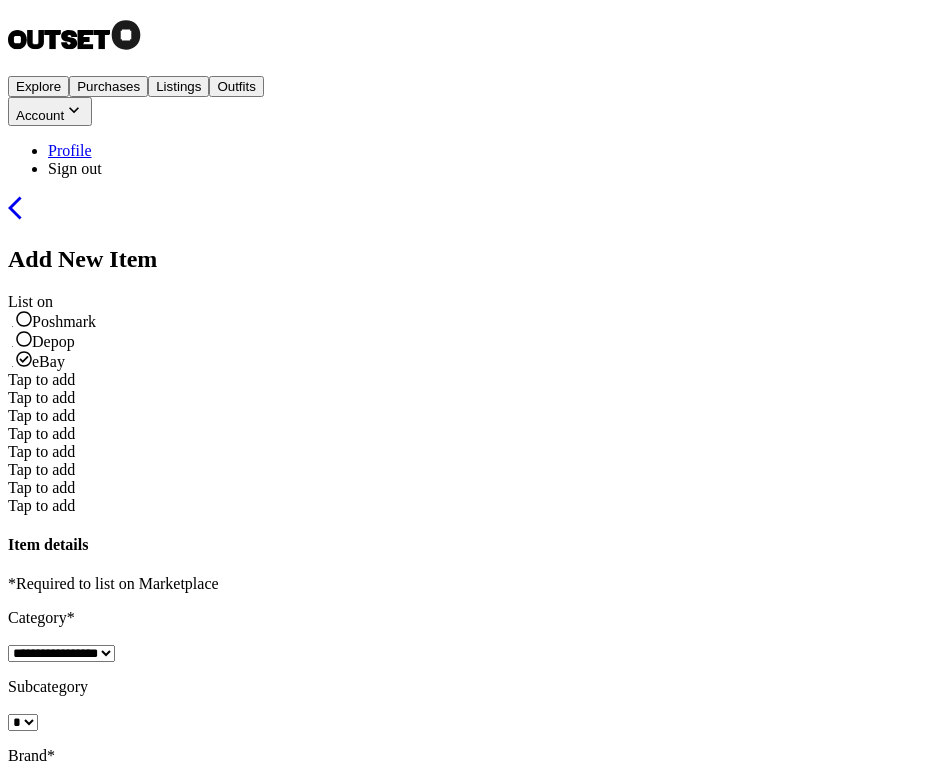 click at bounding box center (24, 339) 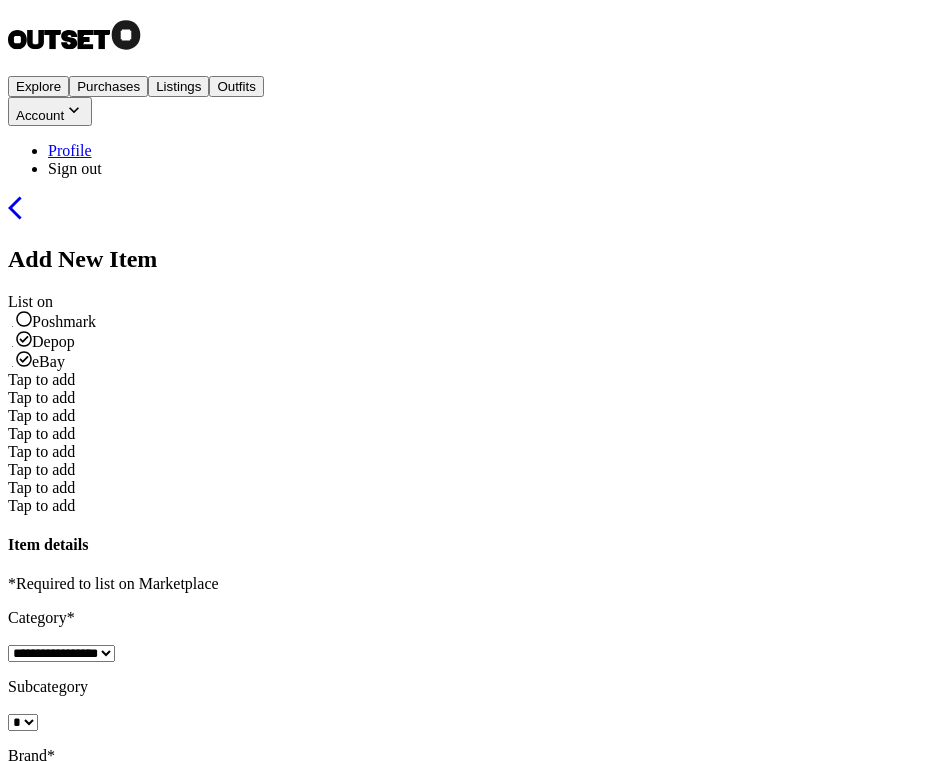 click on "Tap to add" at bounding box center [41, 379] 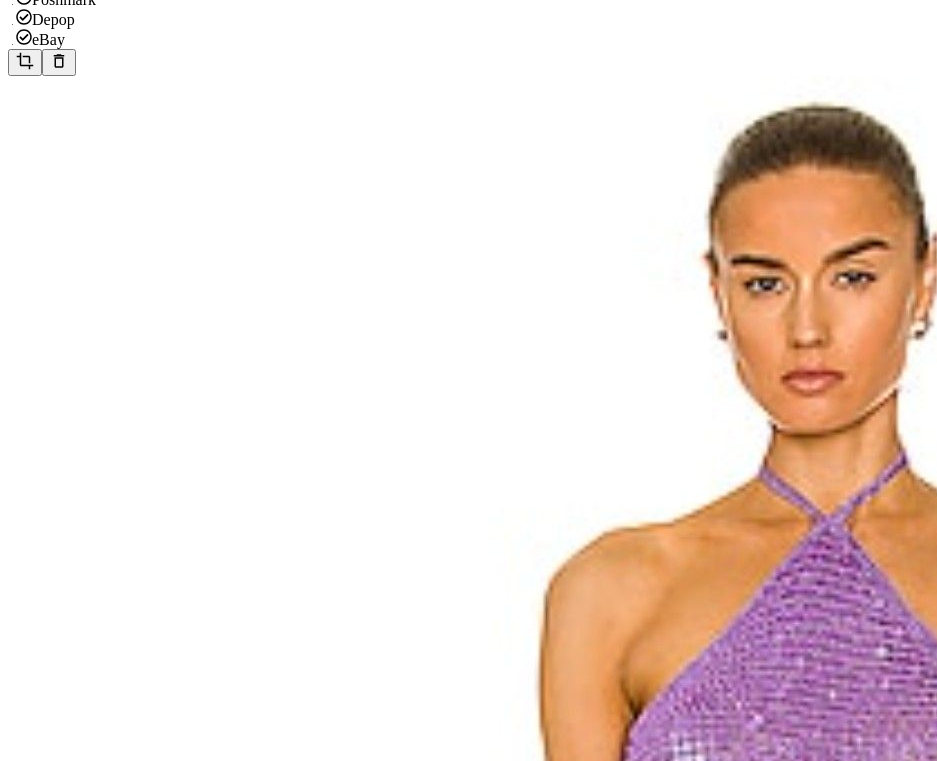 scroll, scrollTop: 169, scrollLeft: 0, axis: vertical 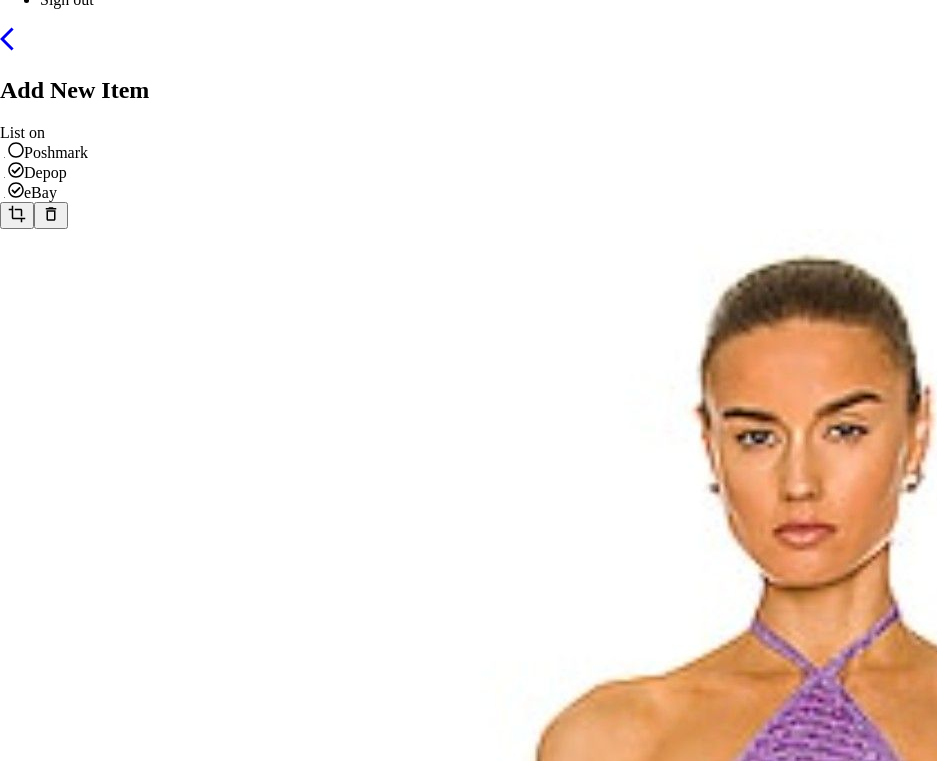 click on "View details" at bounding box center [43, 4176] 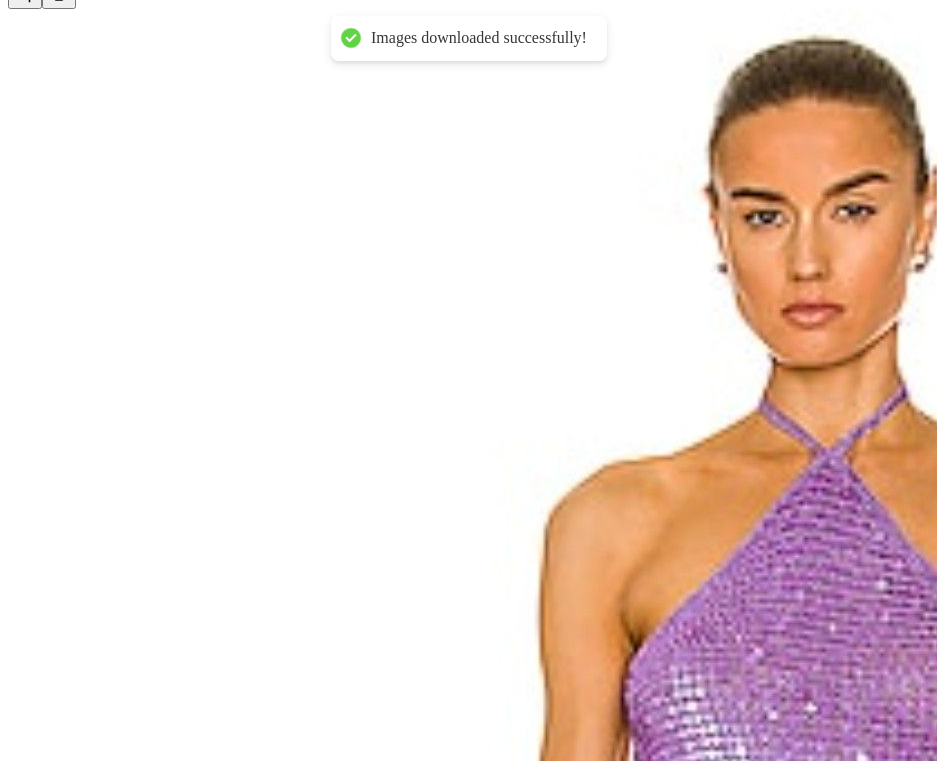 scroll, scrollTop: 392, scrollLeft: 0, axis: vertical 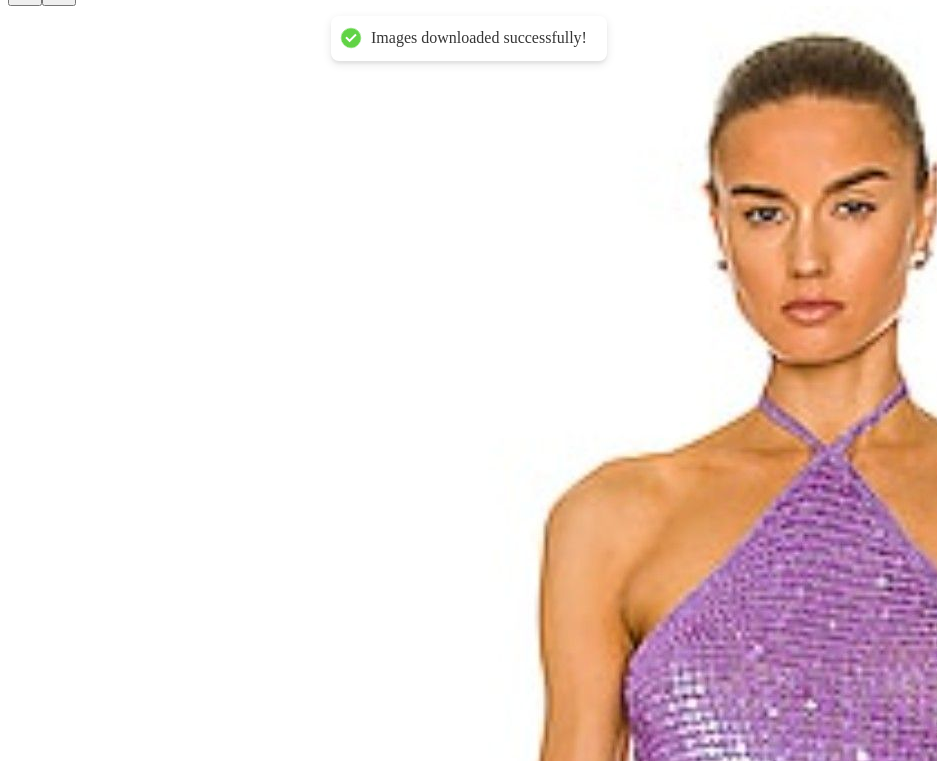 click on "* ** * * * * * ** ** *** ** * * * **" at bounding box center [27, 2411] 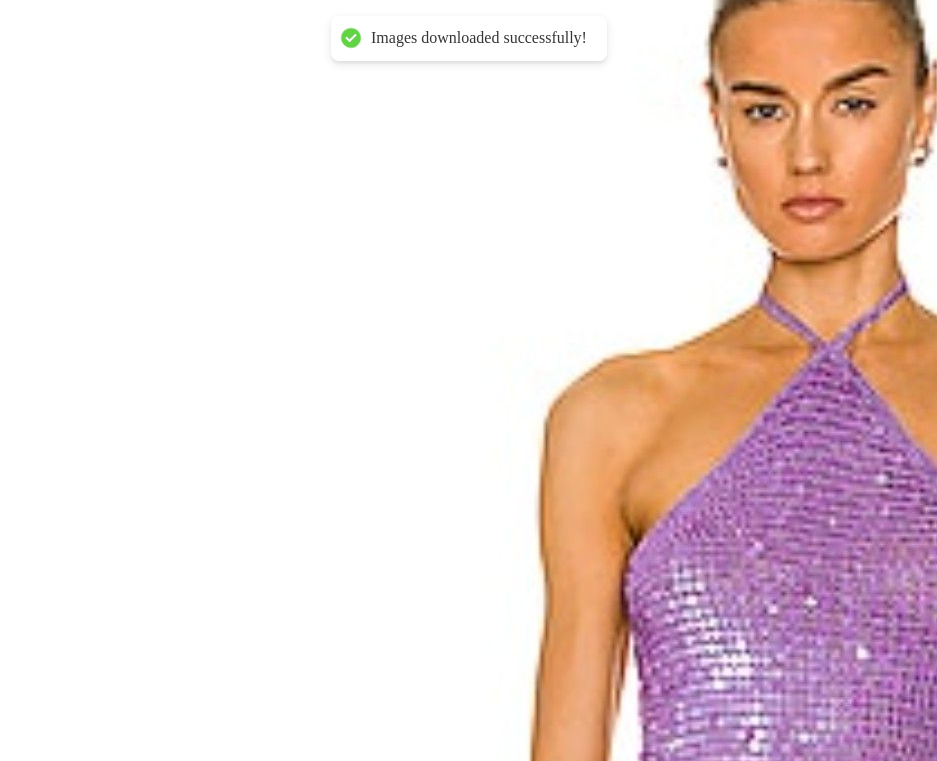scroll, scrollTop: 0, scrollLeft: 0, axis: both 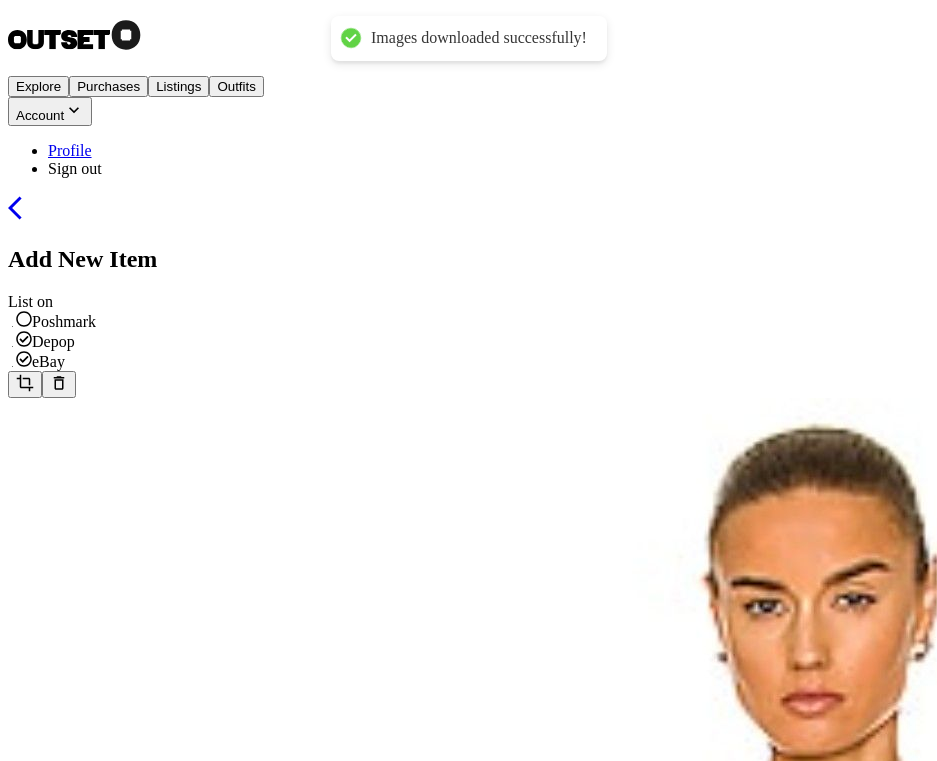 click on "**********" at bounding box center [46, 2450] 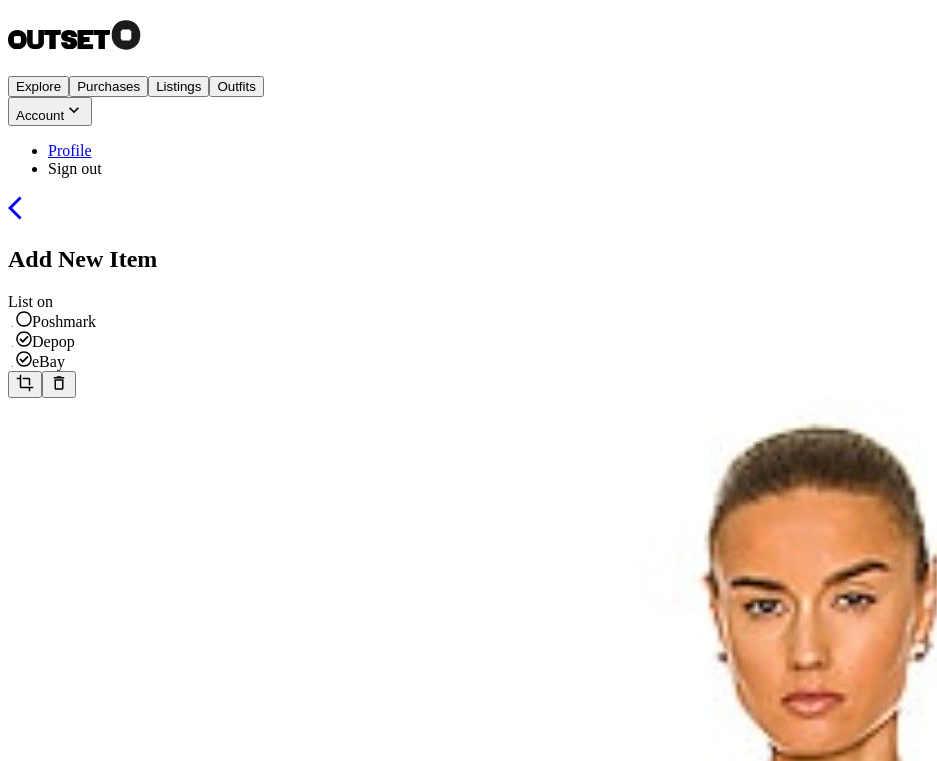 select on "*********" 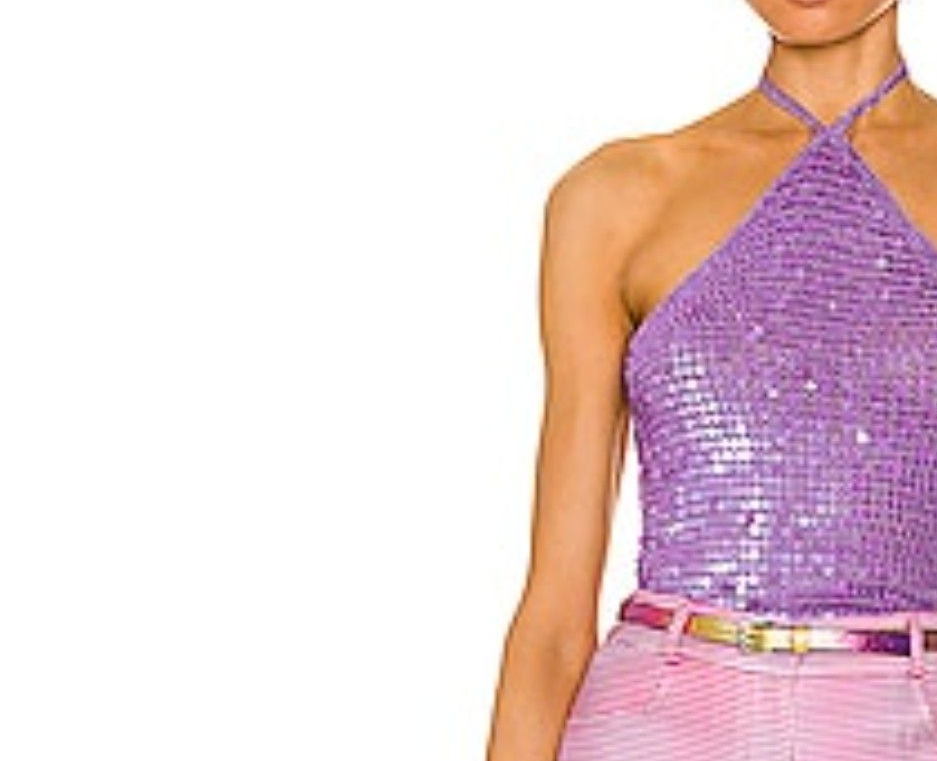 scroll, scrollTop: 770, scrollLeft: 0, axis: vertical 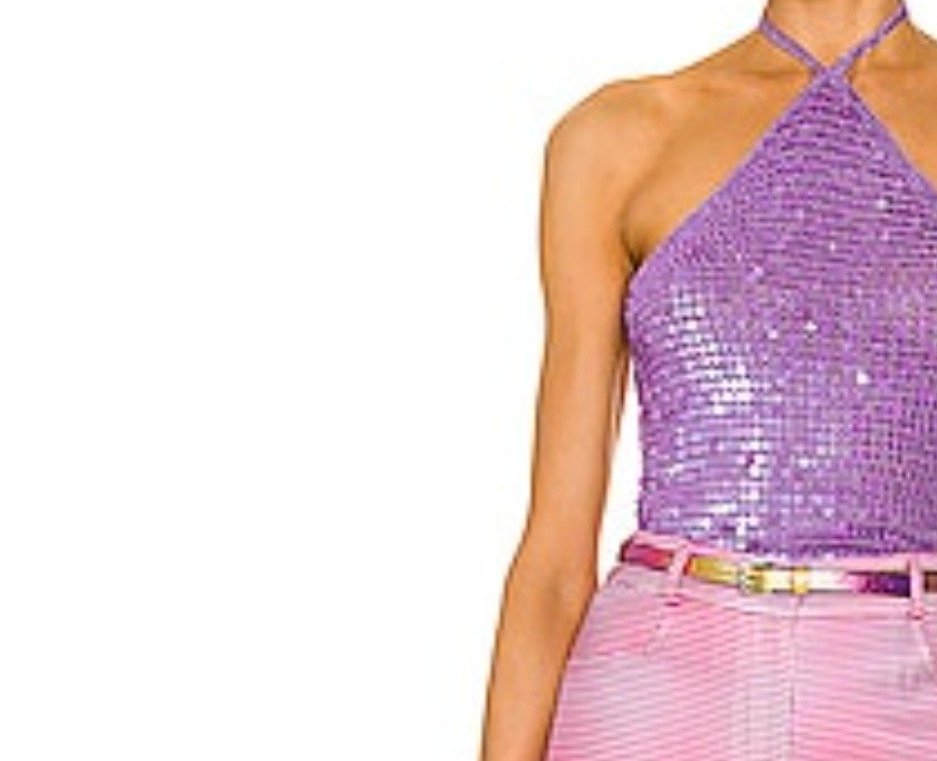 click on "List Now" at bounding box center [41, 2578] 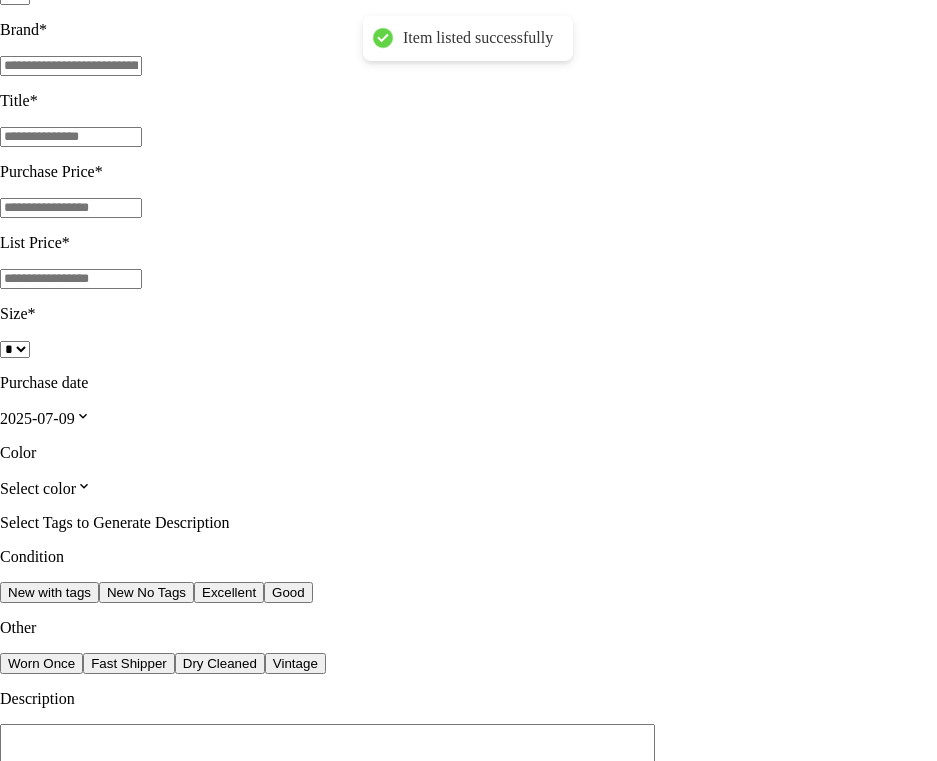 type 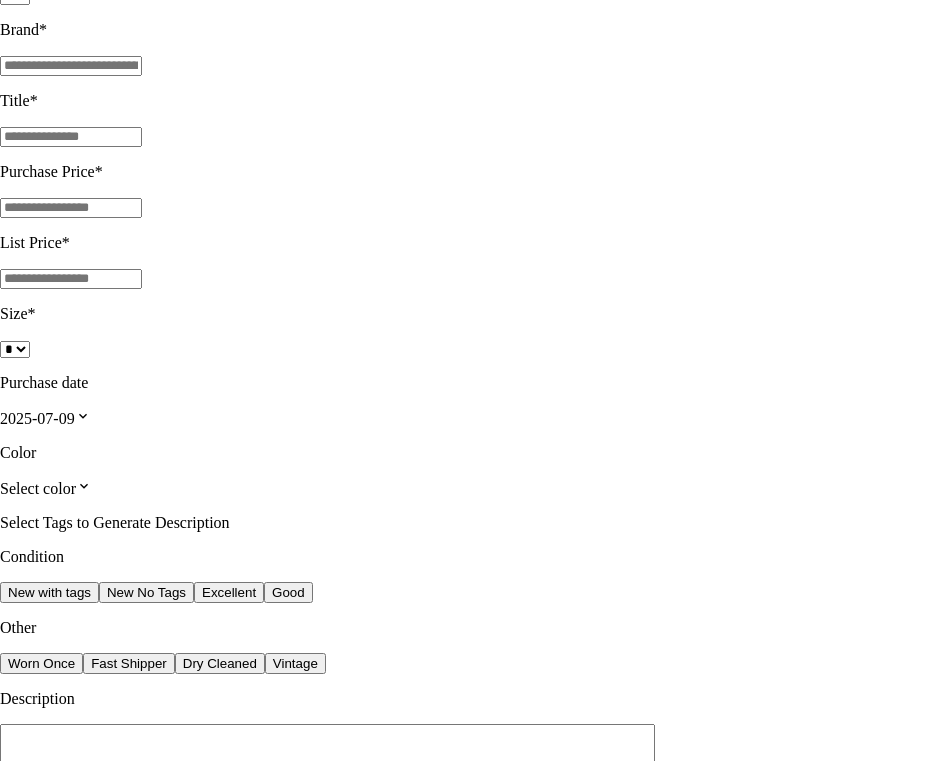 click at bounding box center (14, 1577) 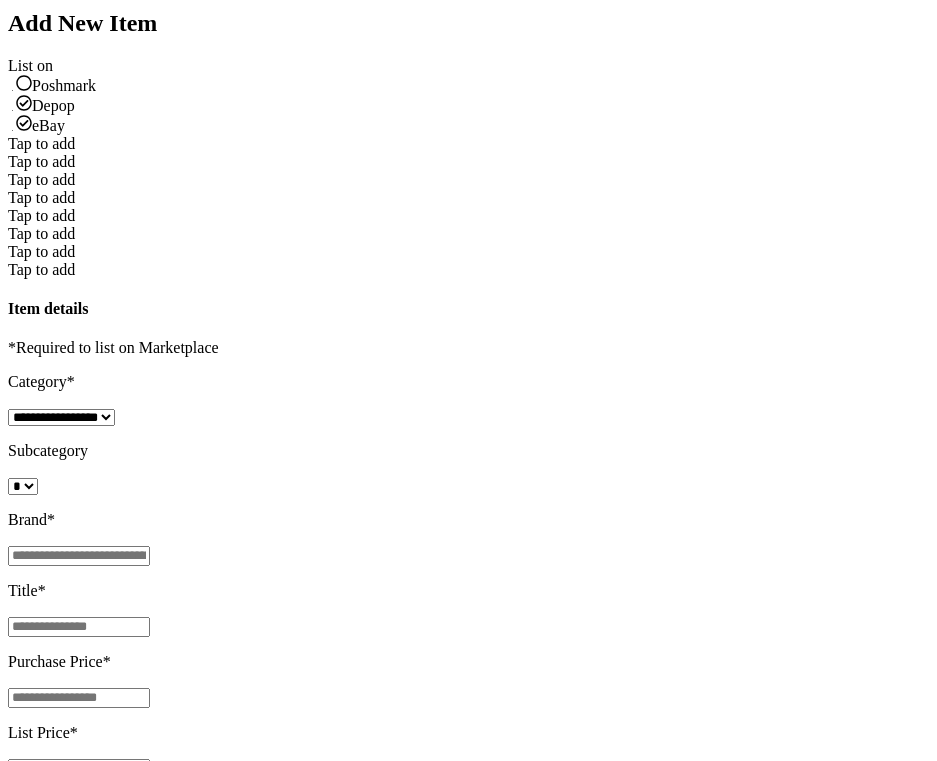 scroll, scrollTop: 0, scrollLeft: 0, axis: both 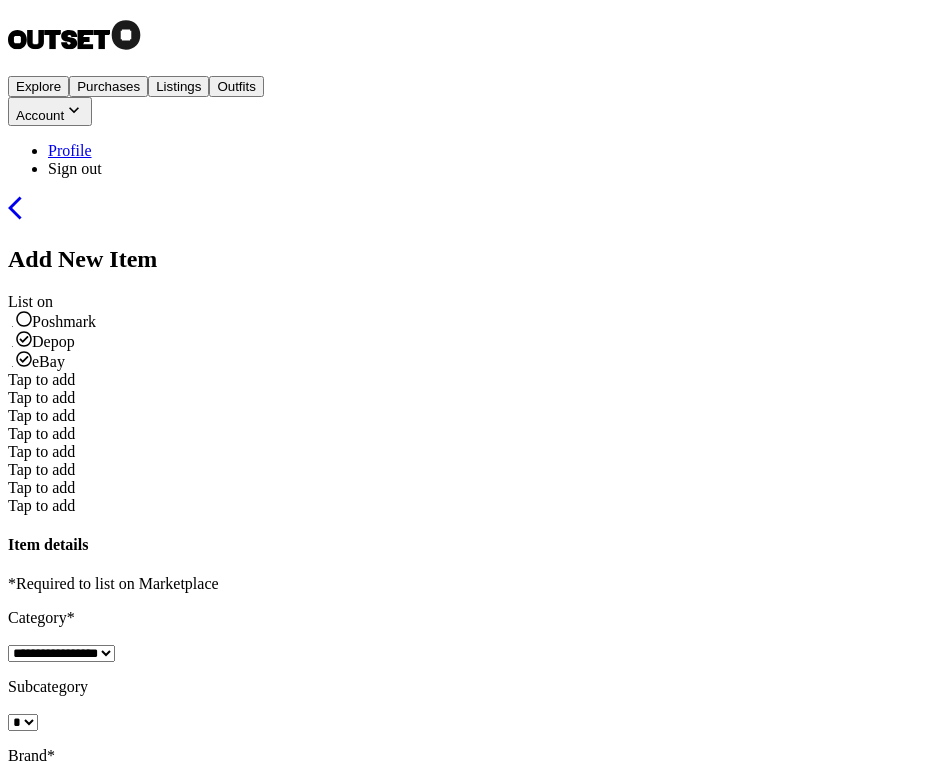 click on "Listings" at bounding box center [178, 86] 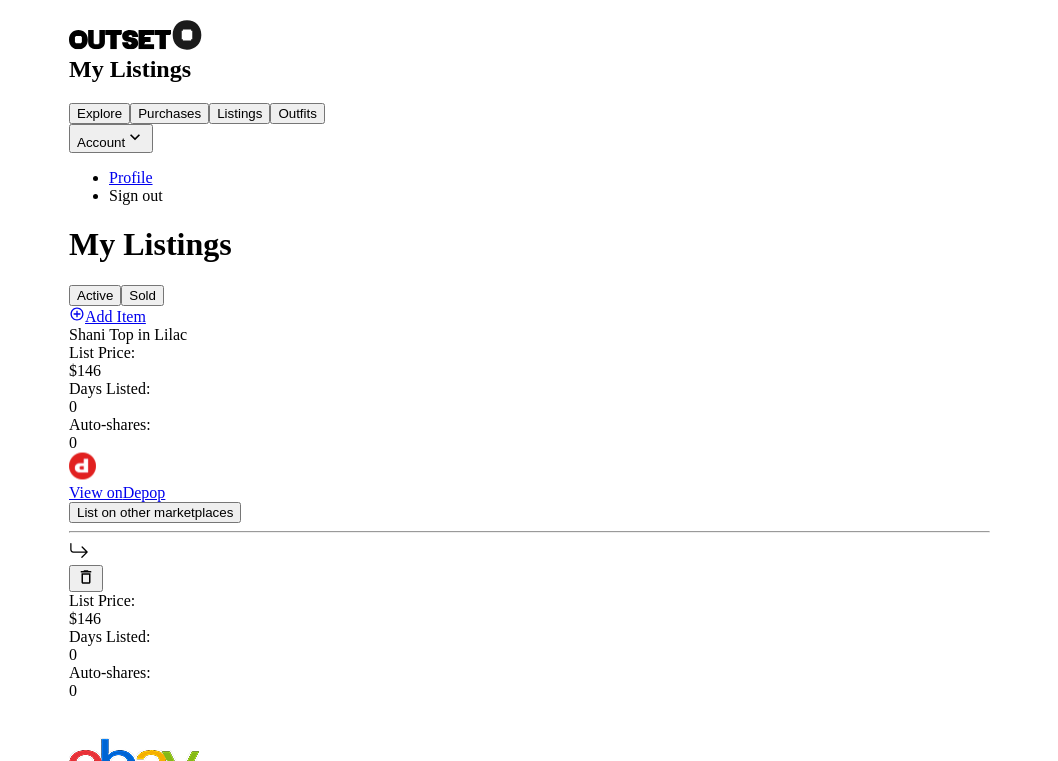 scroll, scrollTop: 0, scrollLeft: 0, axis: both 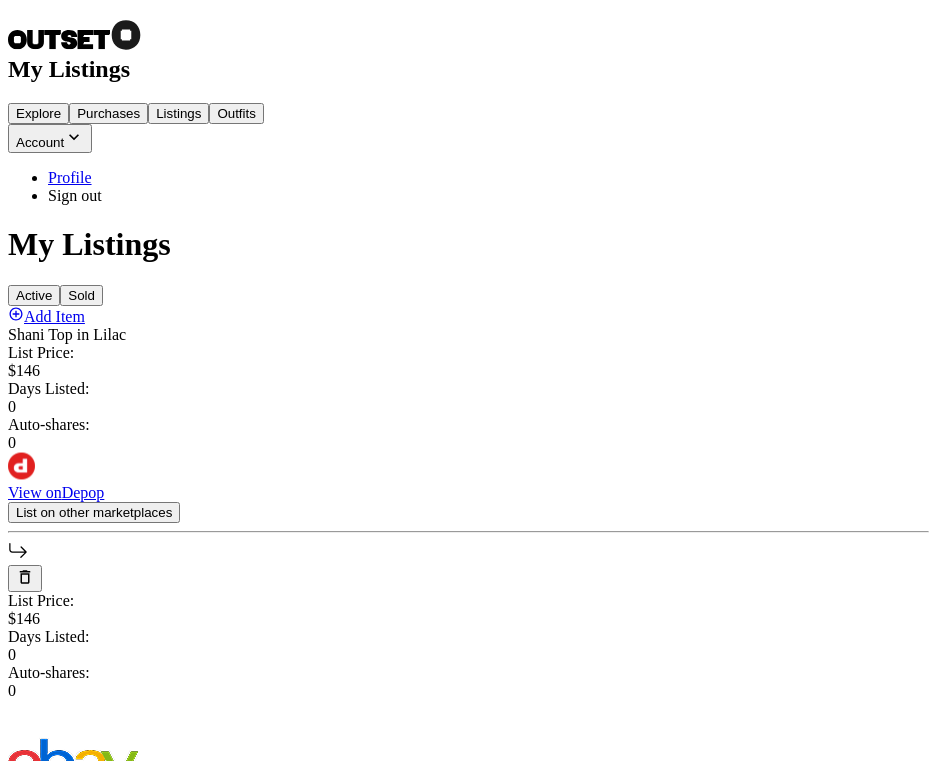 click on "View on  Depop" at bounding box center [56, 492] 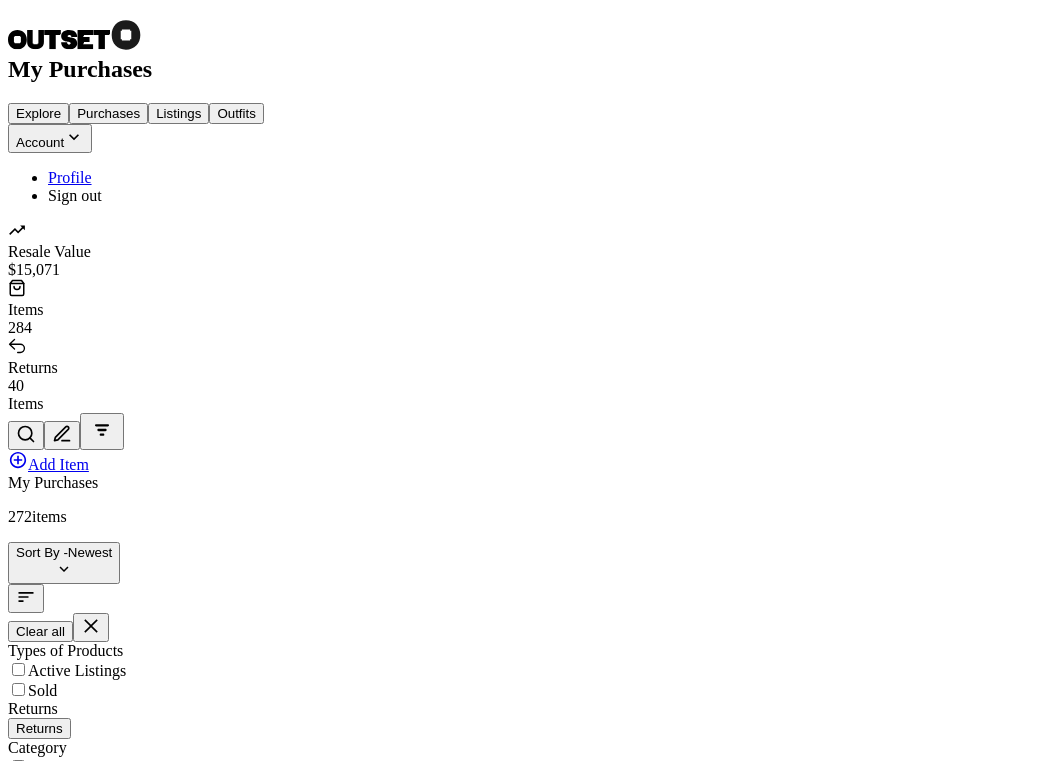 scroll, scrollTop: 548, scrollLeft: 0, axis: vertical 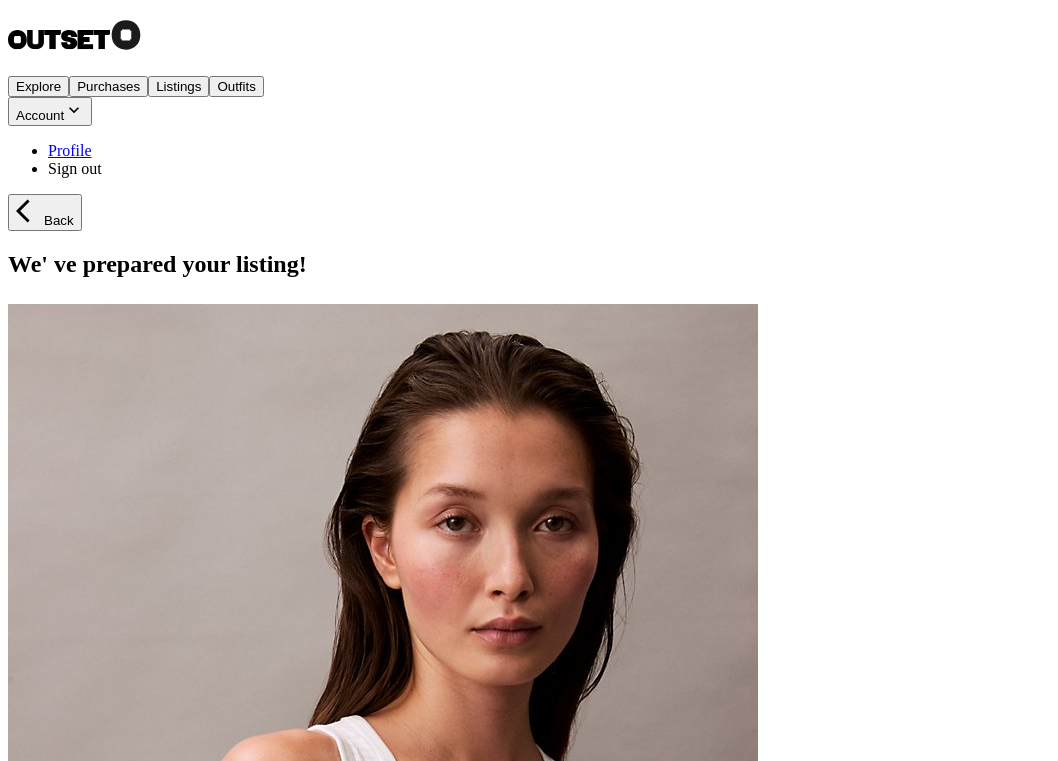 click on "Purchases" at bounding box center (108, 86) 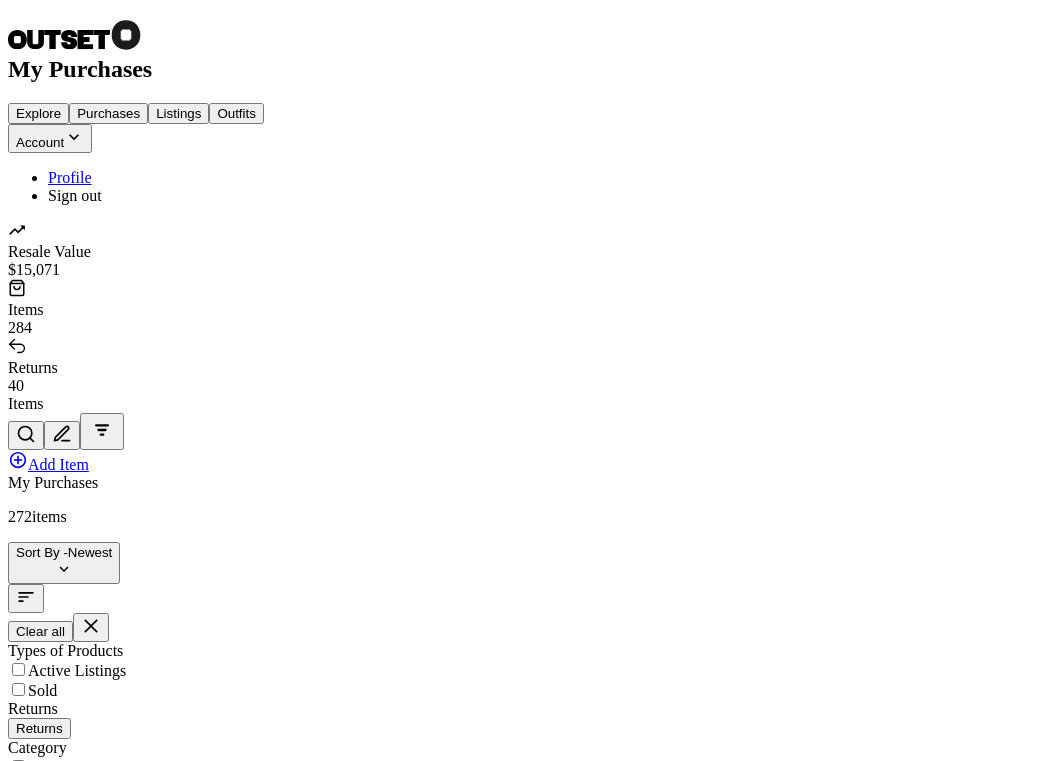 click on "Add Item" at bounding box center [125, 1273] 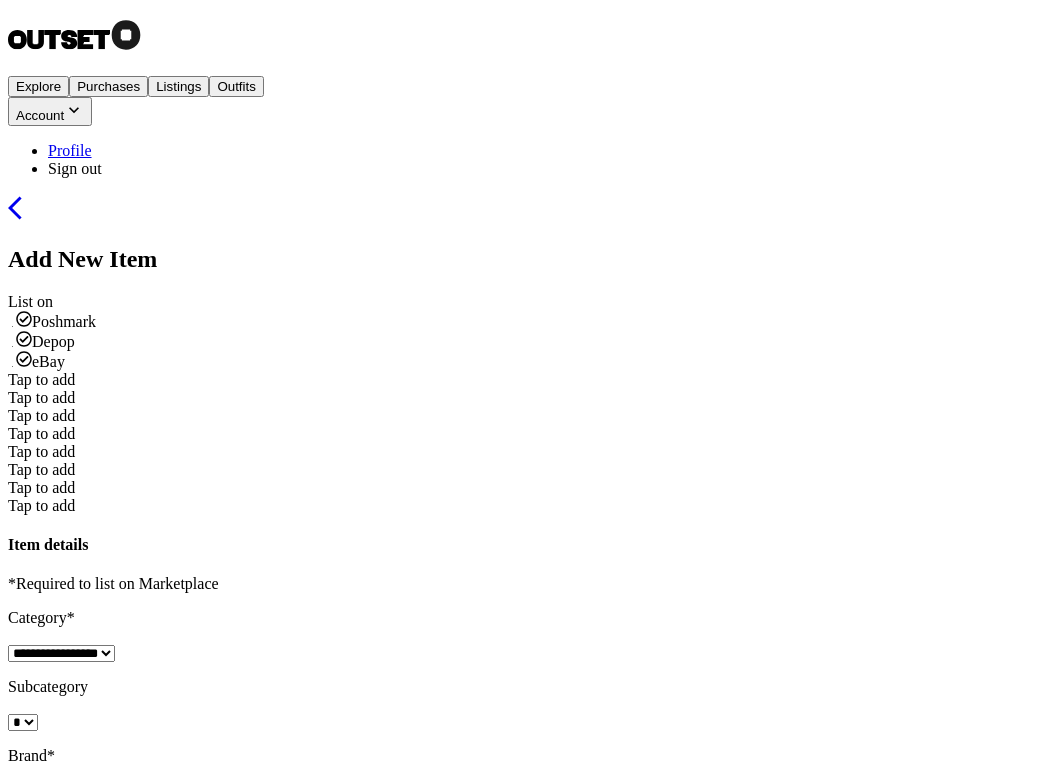 click on "Purchases" at bounding box center (108, 86) 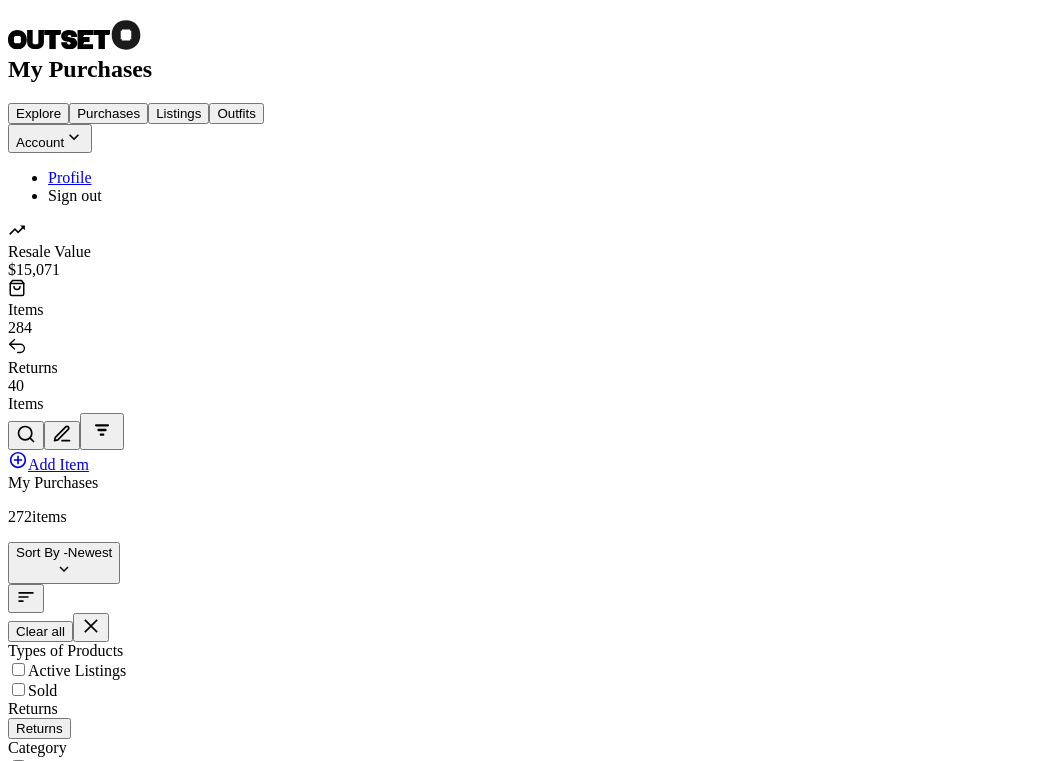 scroll, scrollTop: 569, scrollLeft: 0, axis: vertical 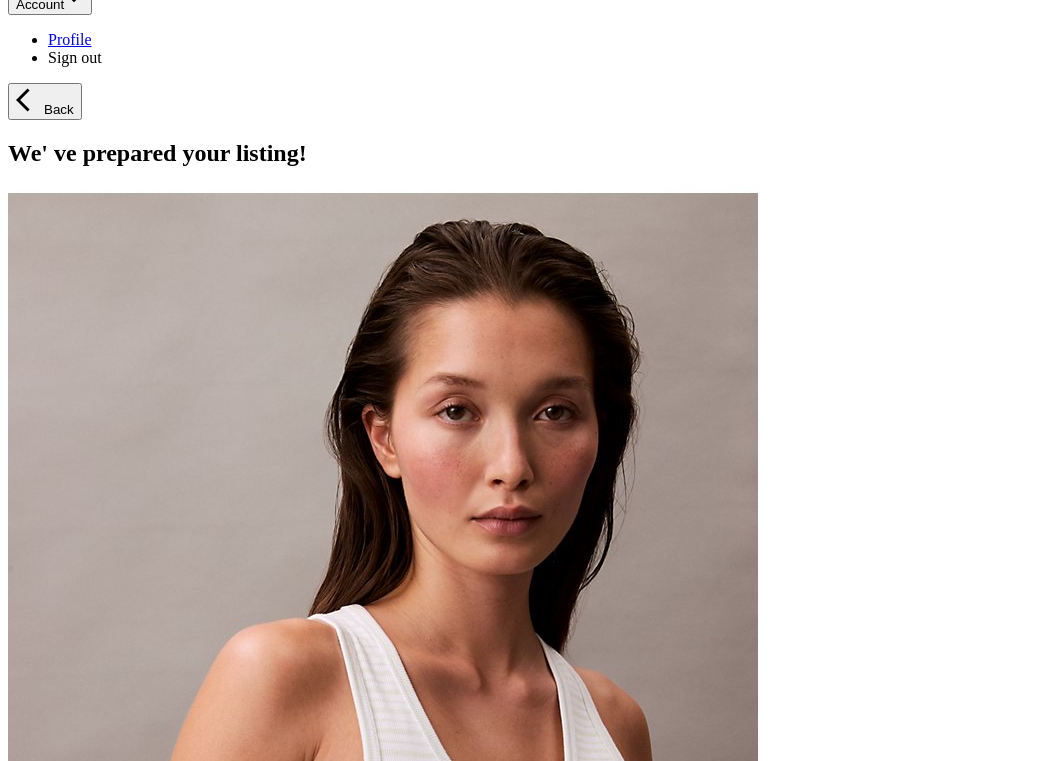 click on "List Now" at bounding box center (41, 1291) 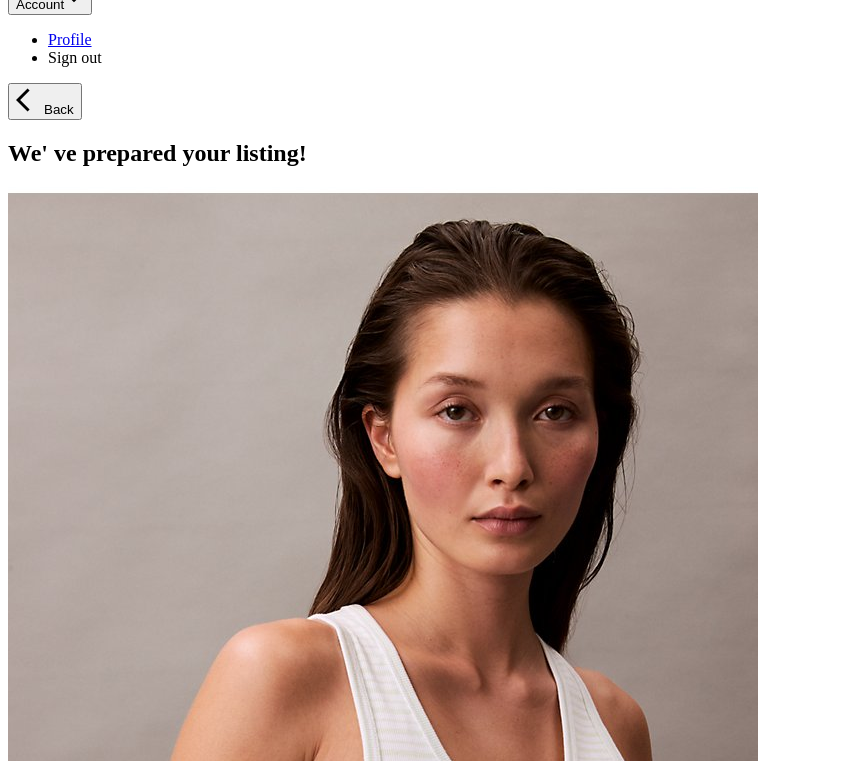 click at bounding box center (24, 1217) 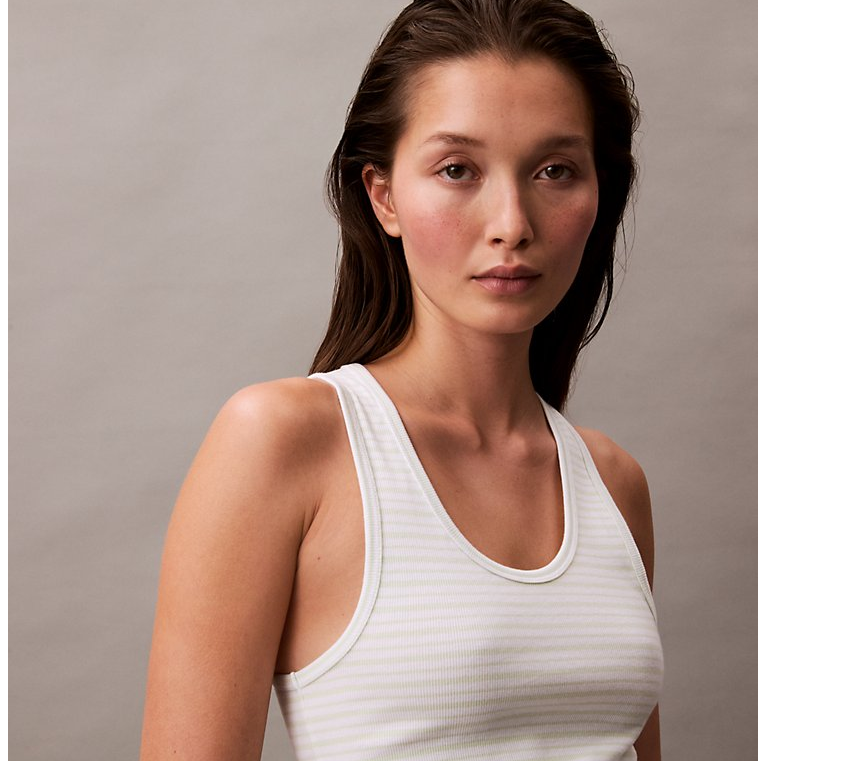 scroll, scrollTop: 11, scrollLeft: 0, axis: vertical 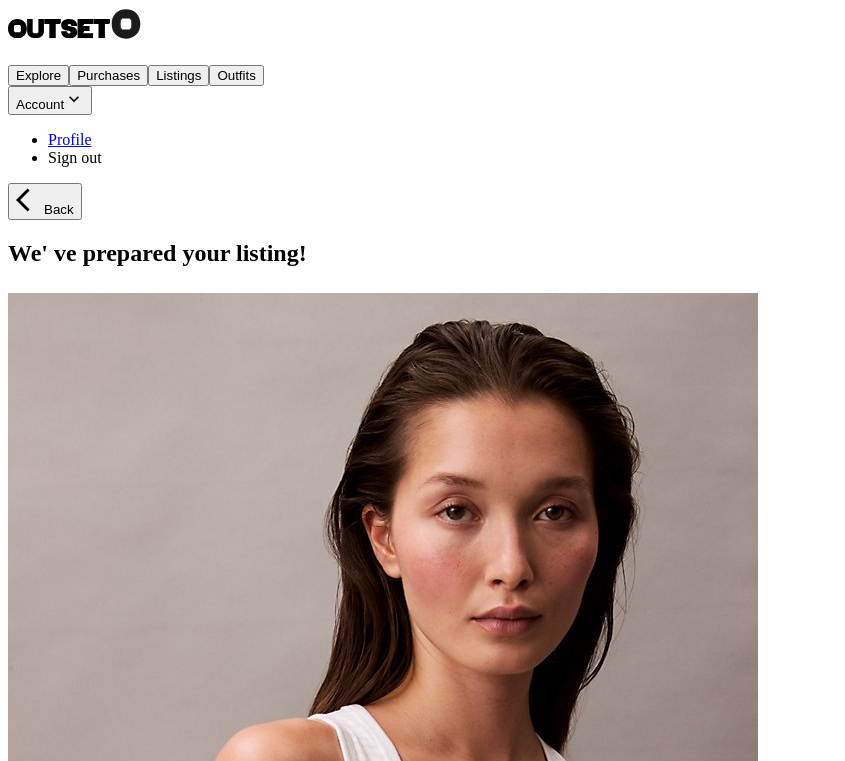 click on "List Now" at bounding box center [41, 1391] 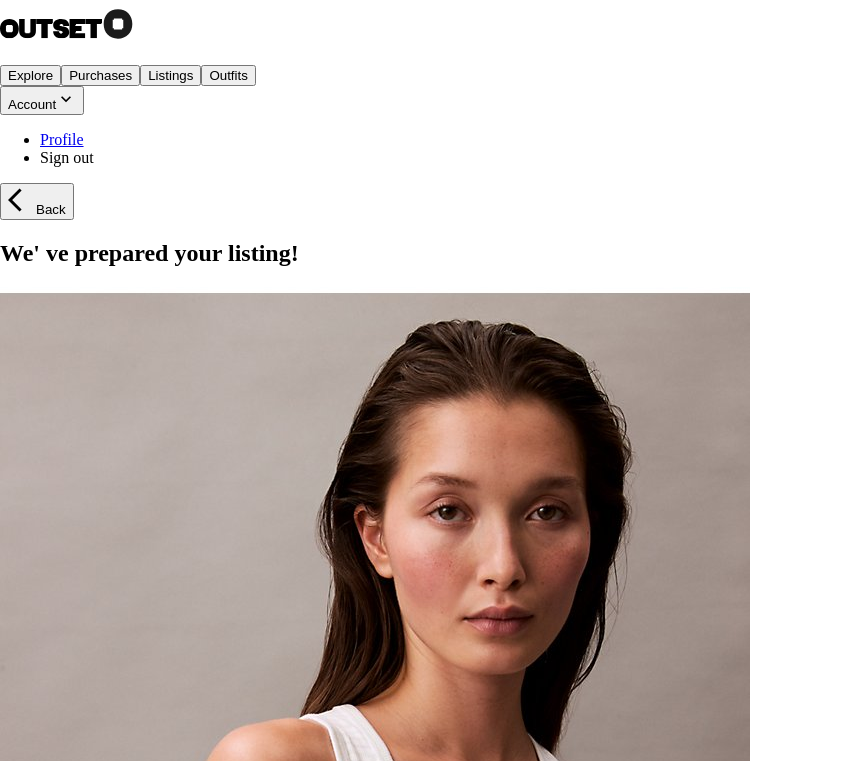 type 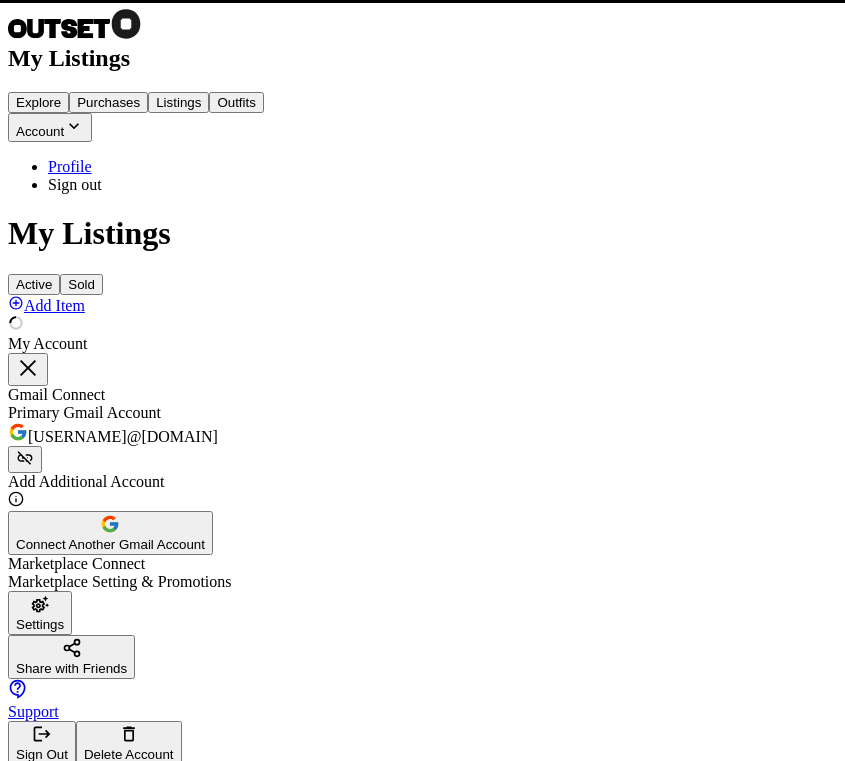 scroll, scrollTop: 0, scrollLeft: 0, axis: both 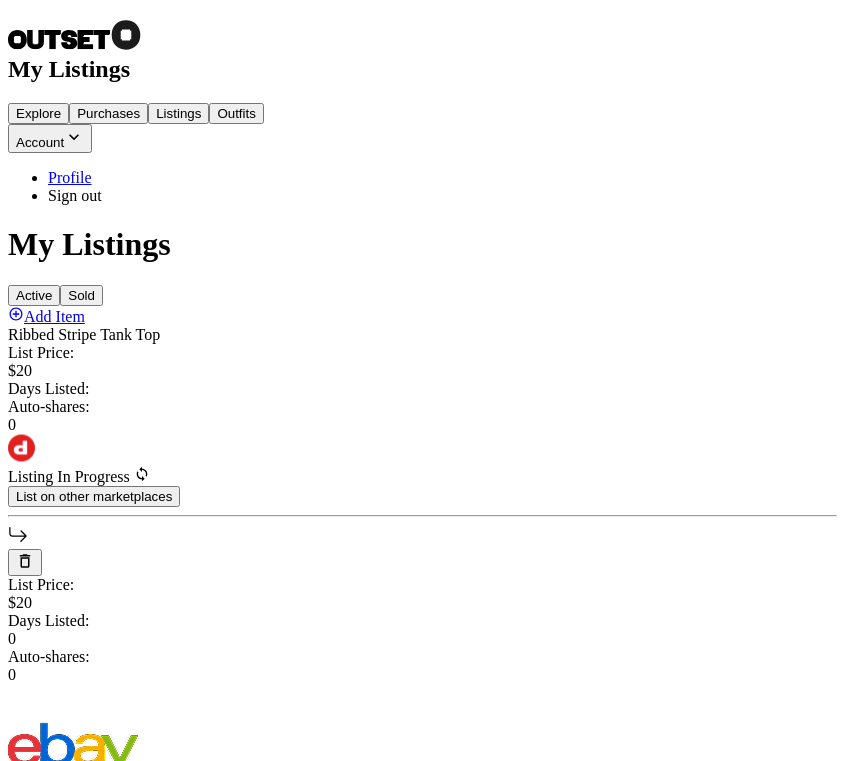 click on "List on other marketplaces" at bounding box center (94, 496) 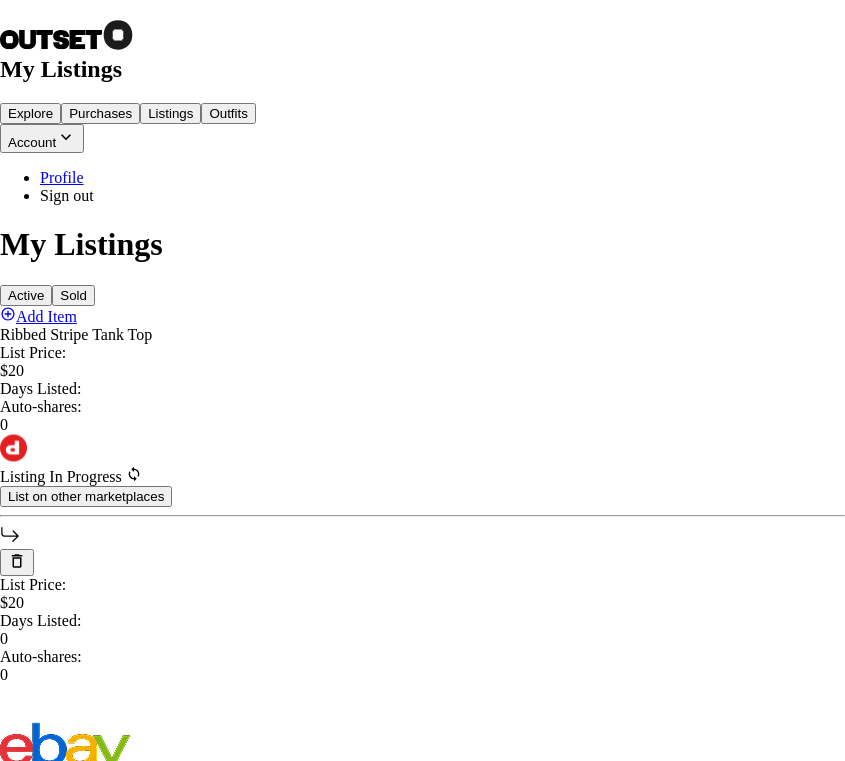 click at bounding box center [16, 6119] 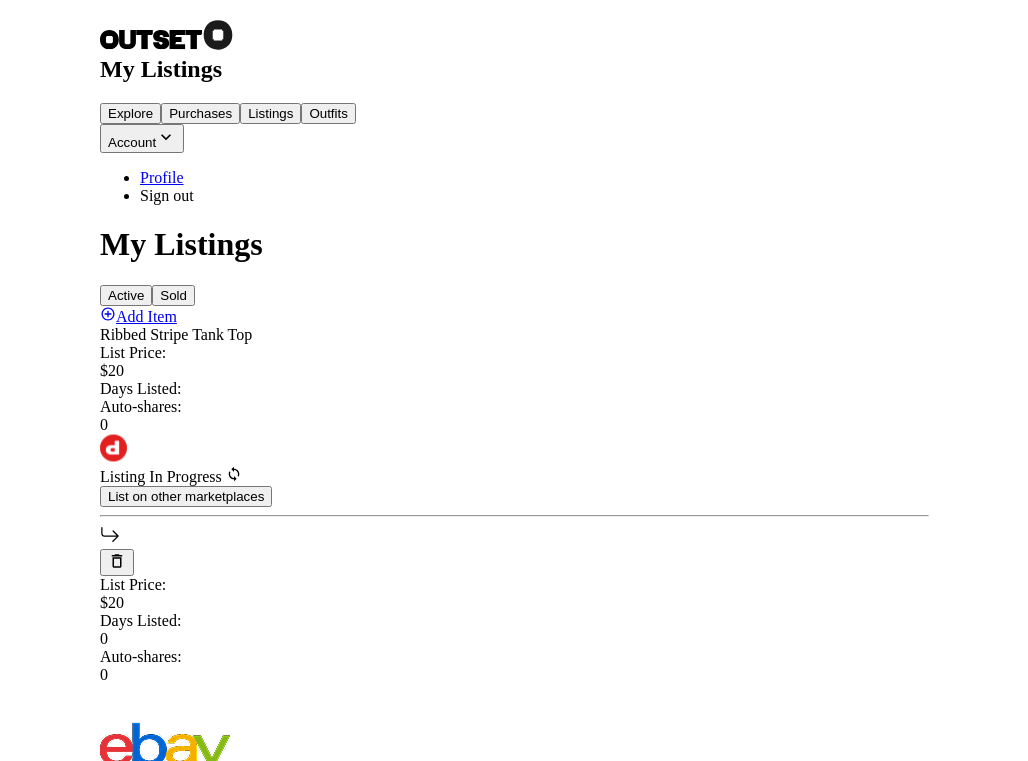 scroll, scrollTop: 0, scrollLeft: 0, axis: both 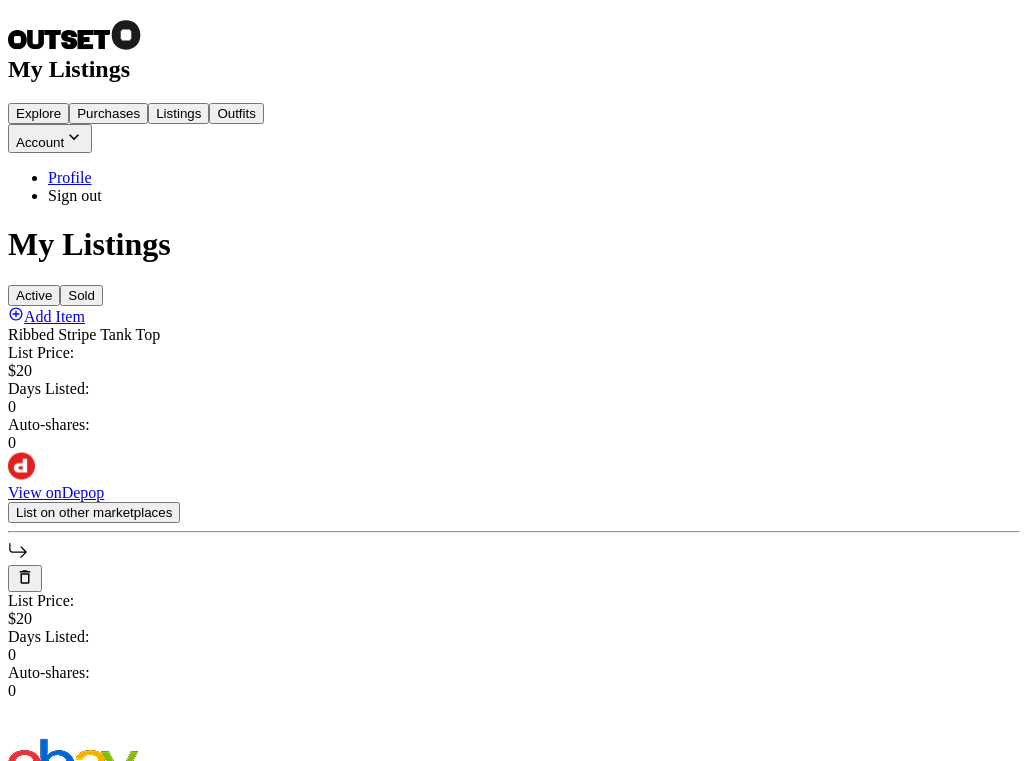 click on "View on  Depop" at bounding box center [56, 492] 